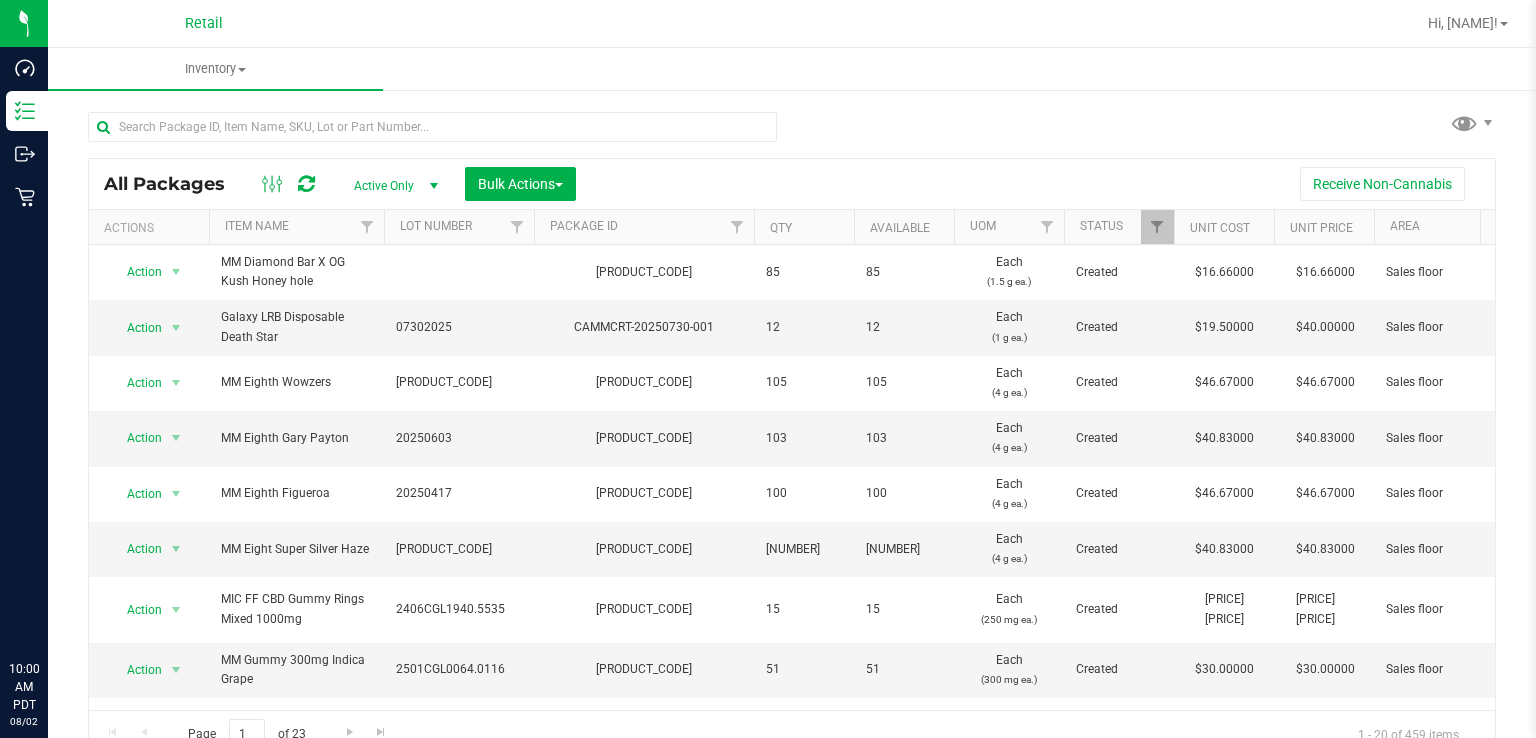 scroll, scrollTop: 0, scrollLeft: 0, axis: both 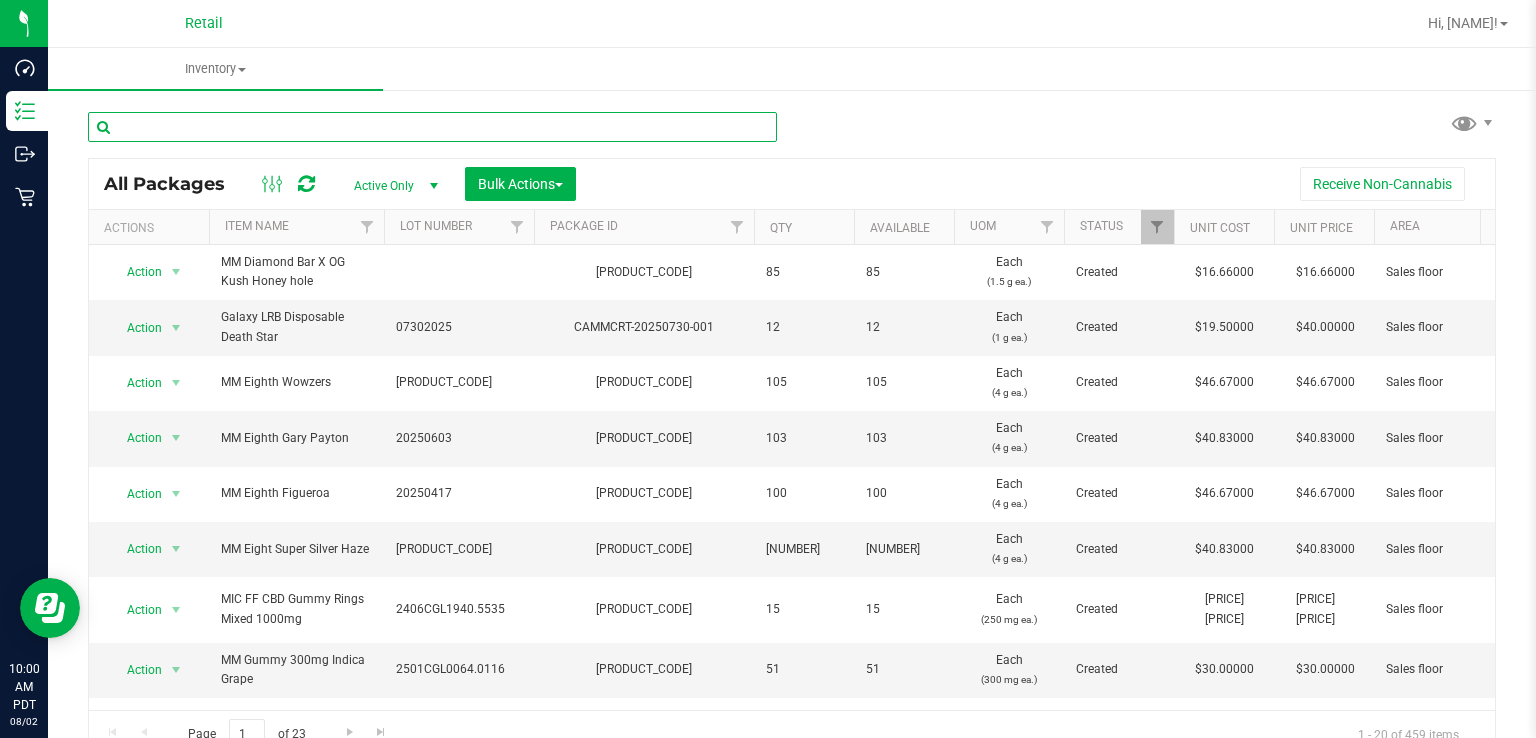 click at bounding box center (432, 127) 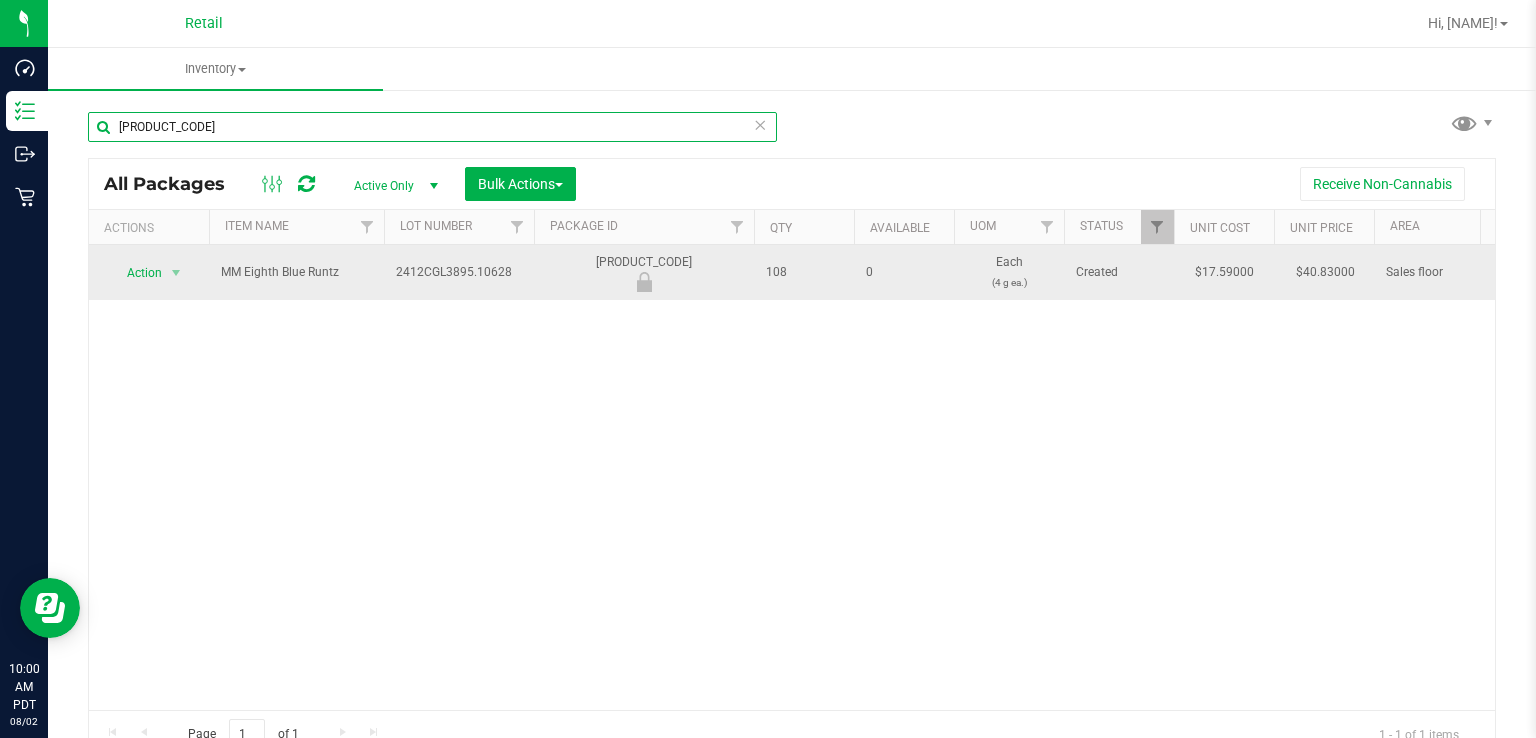 type on "[PRODUCT_CODE]" 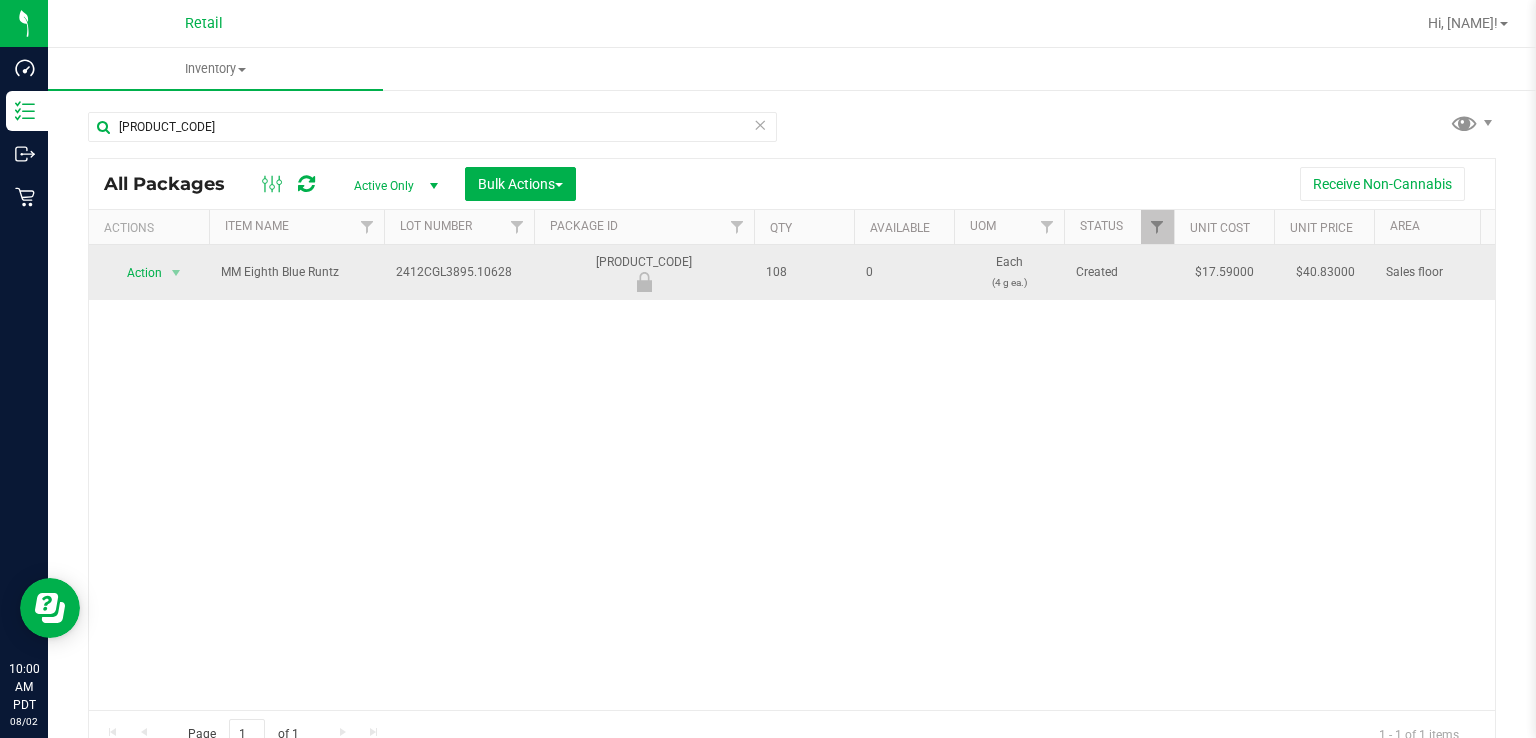 click on "Action" at bounding box center [136, 273] 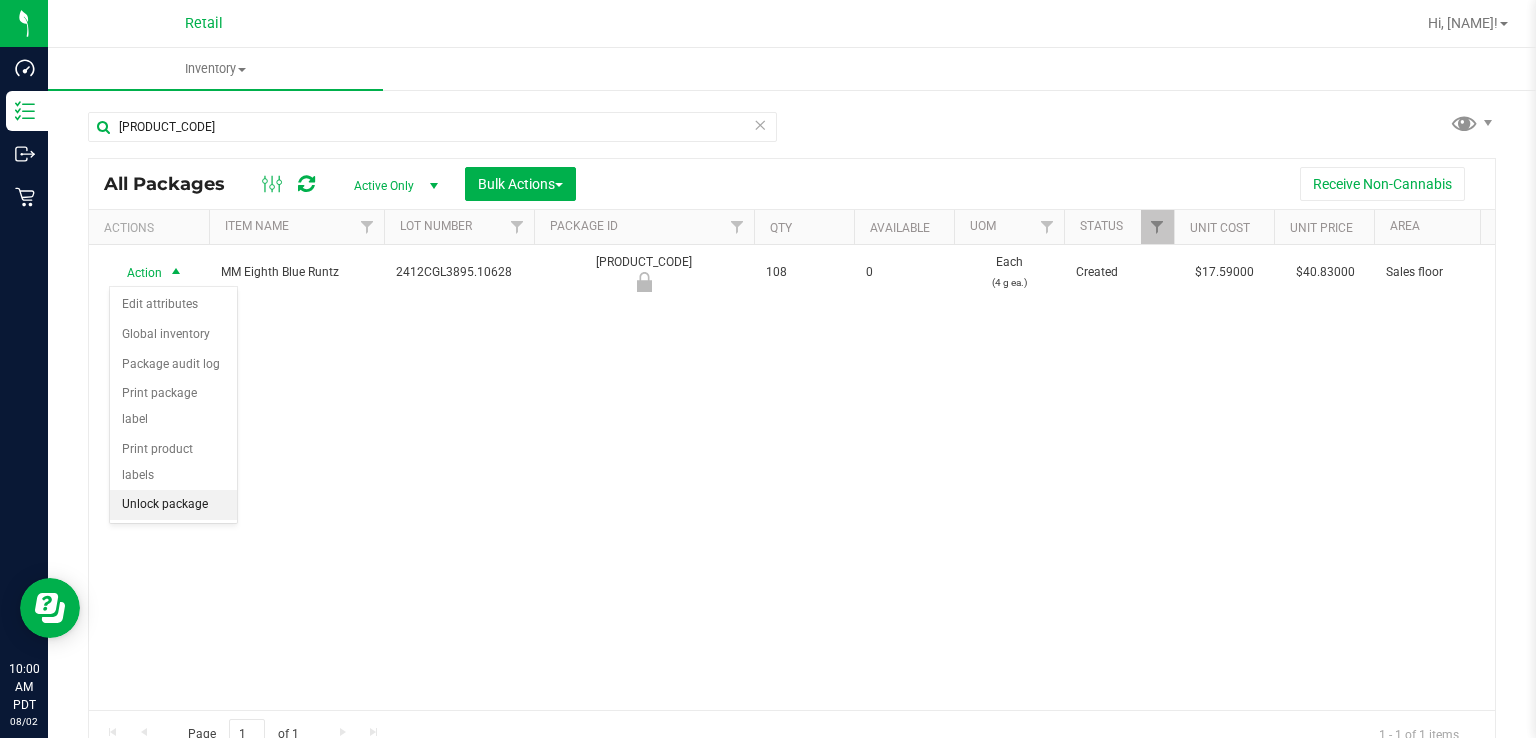 click on "Edit attributes Global inventory Package audit log Print package label Print product labels Unlock package" at bounding box center (173, 405) 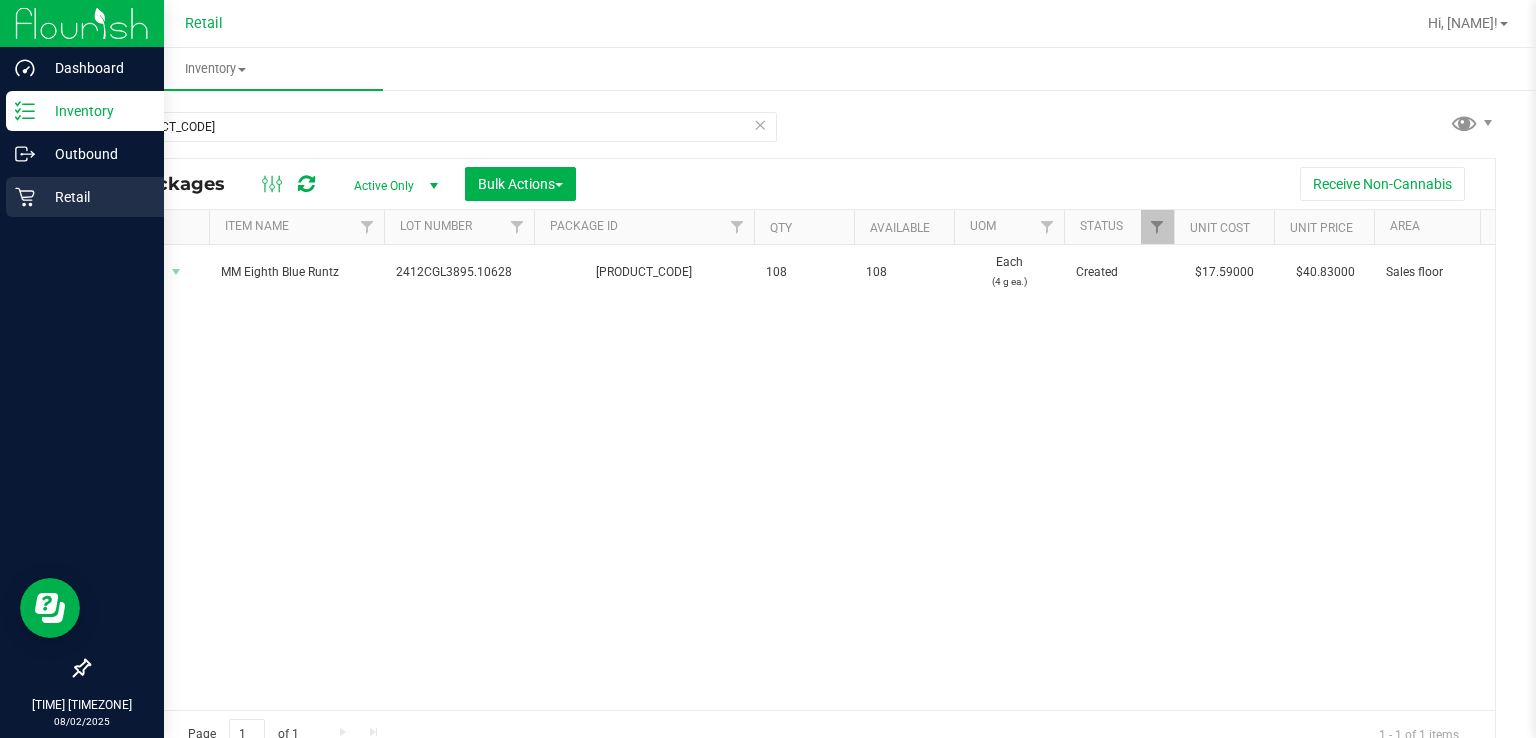 click on "Retail" at bounding box center (82, 198) 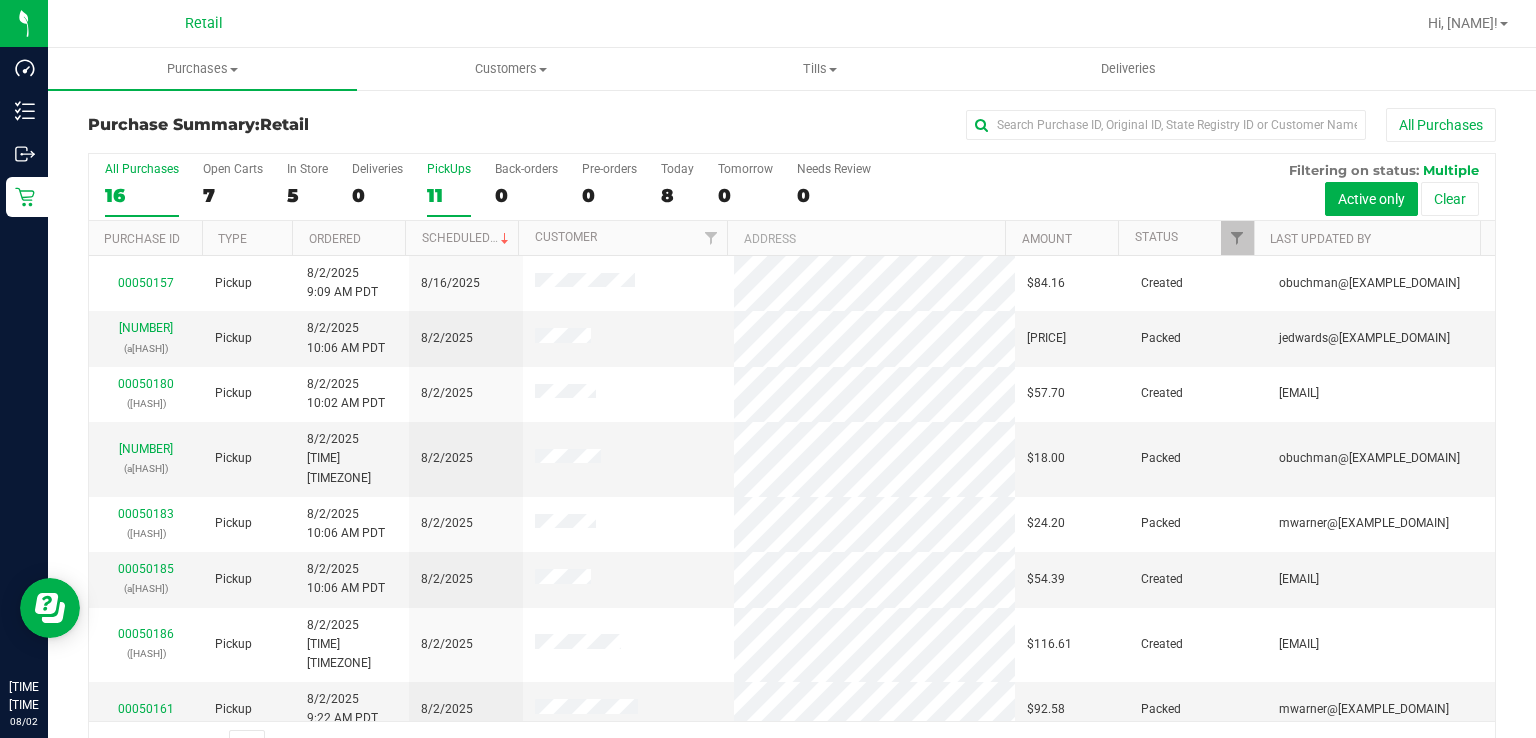 click on "11" at bounding box center (449, 195) 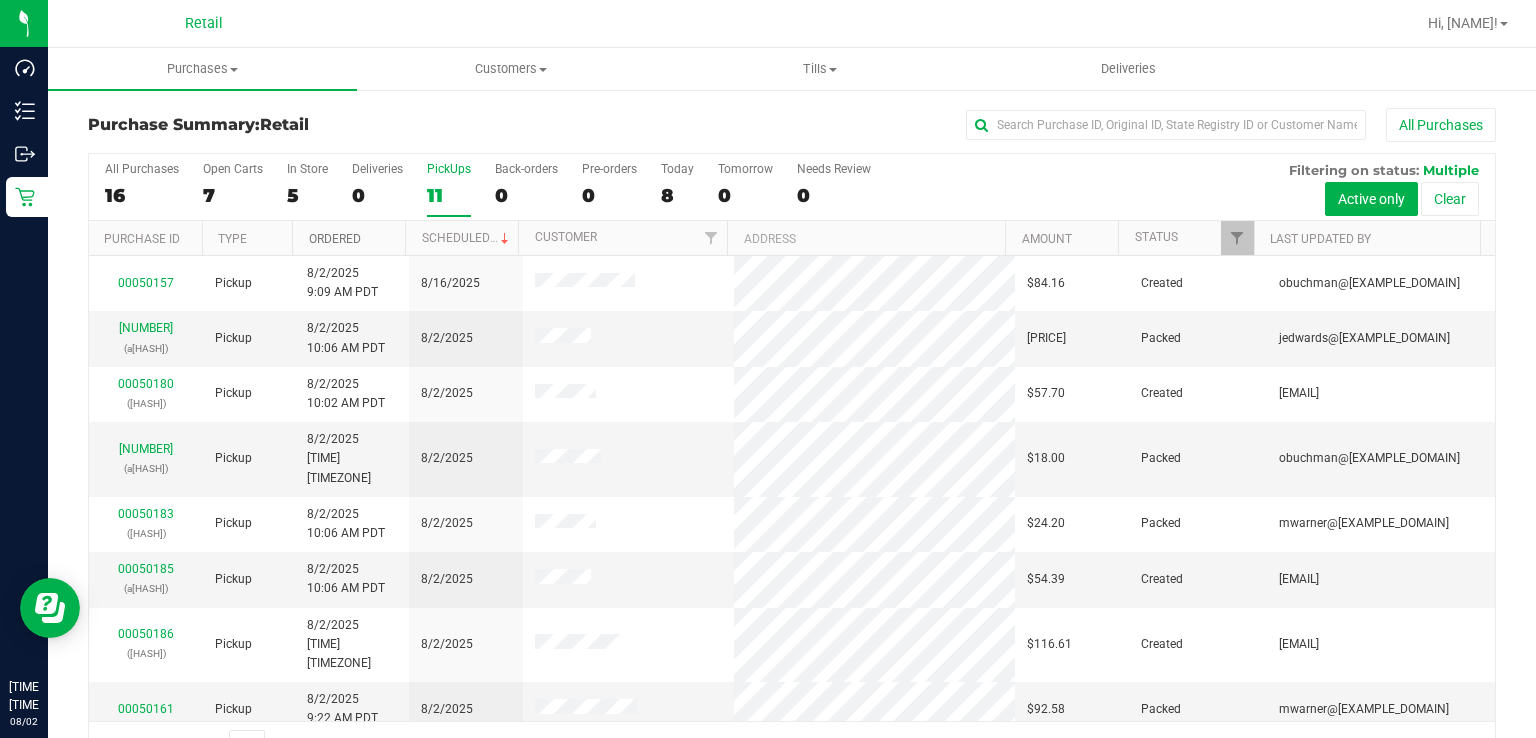 click on "Ordered" at bounding box center [335, 239] 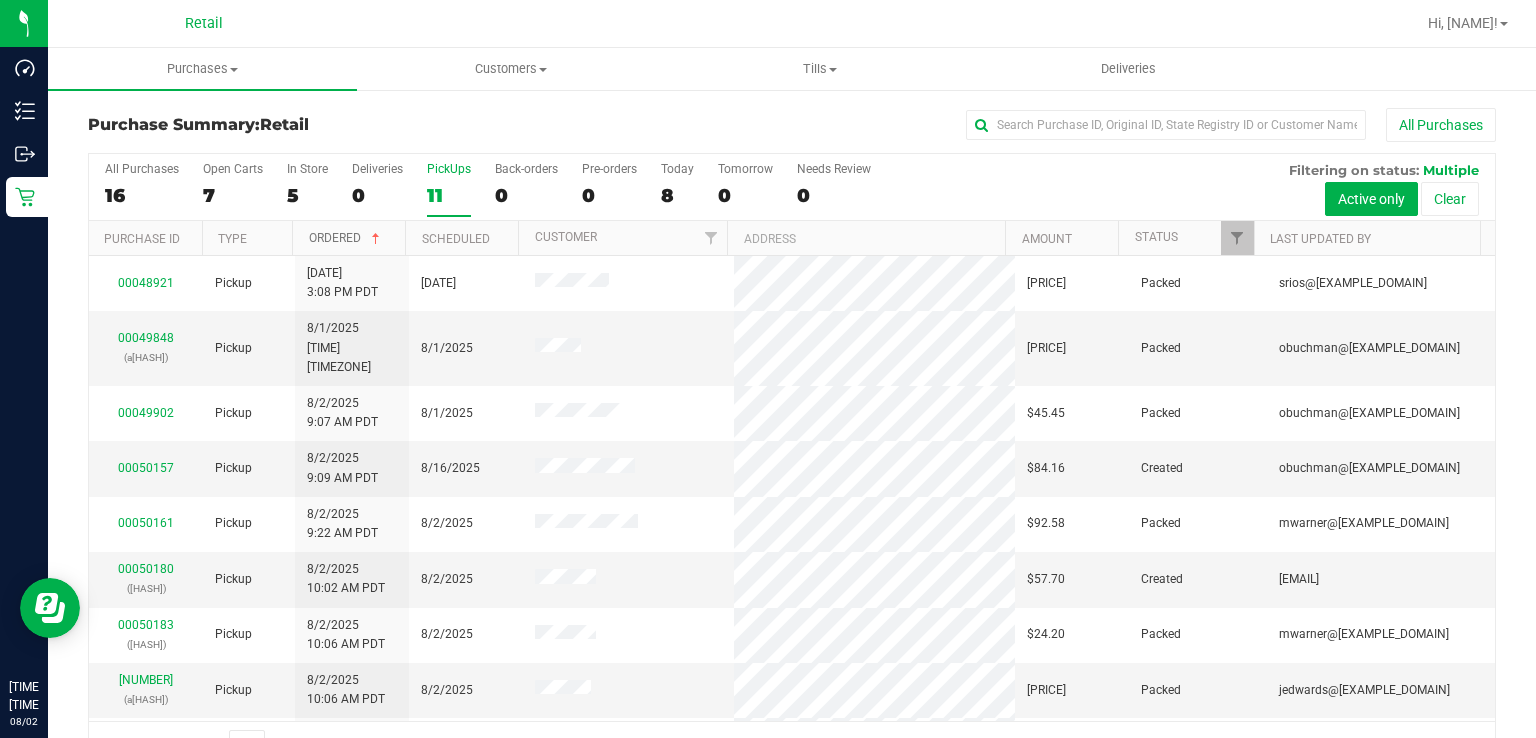 scroll, scrollTop: 141, scrollLeft: 0, axis: vertical 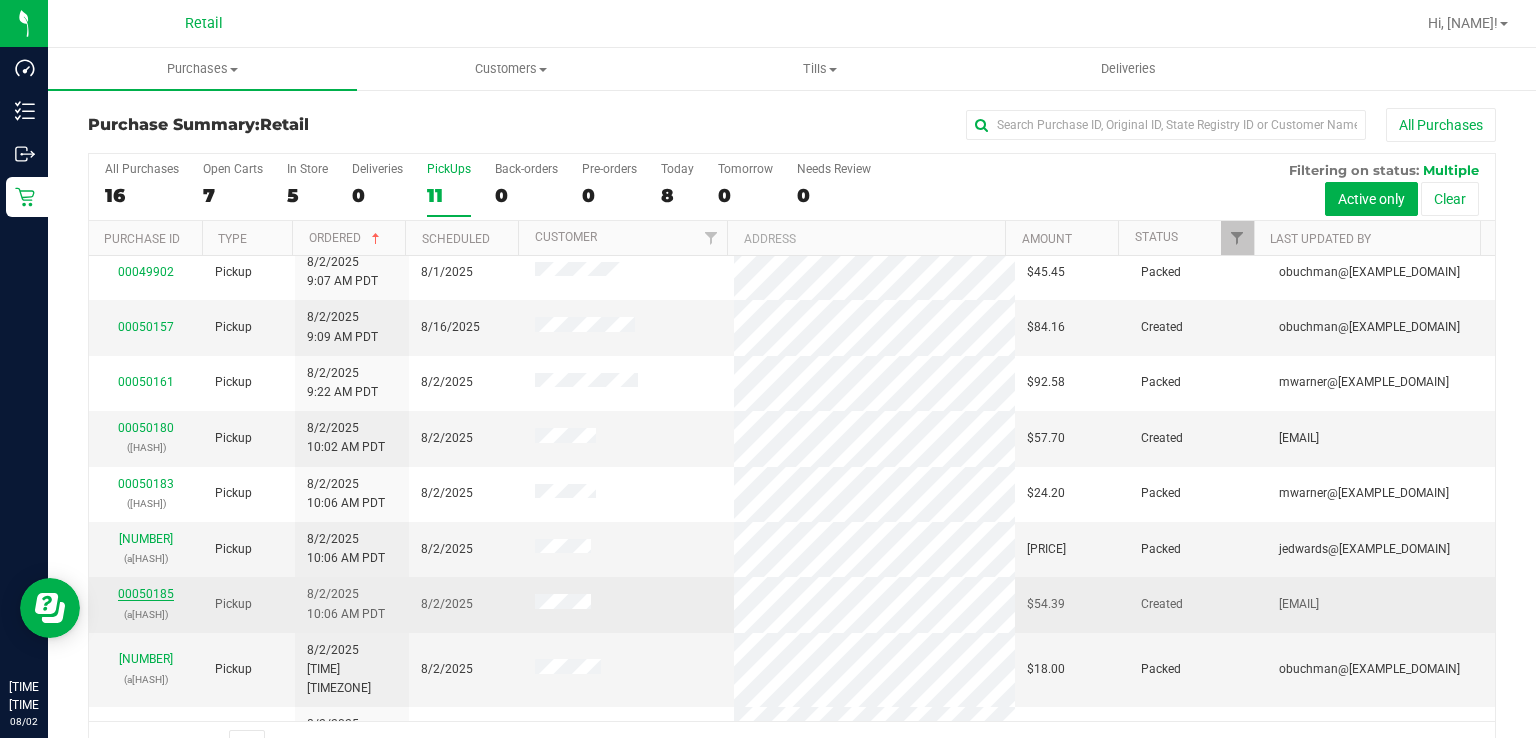 click on "00050185" at bounding box center [146, 594] 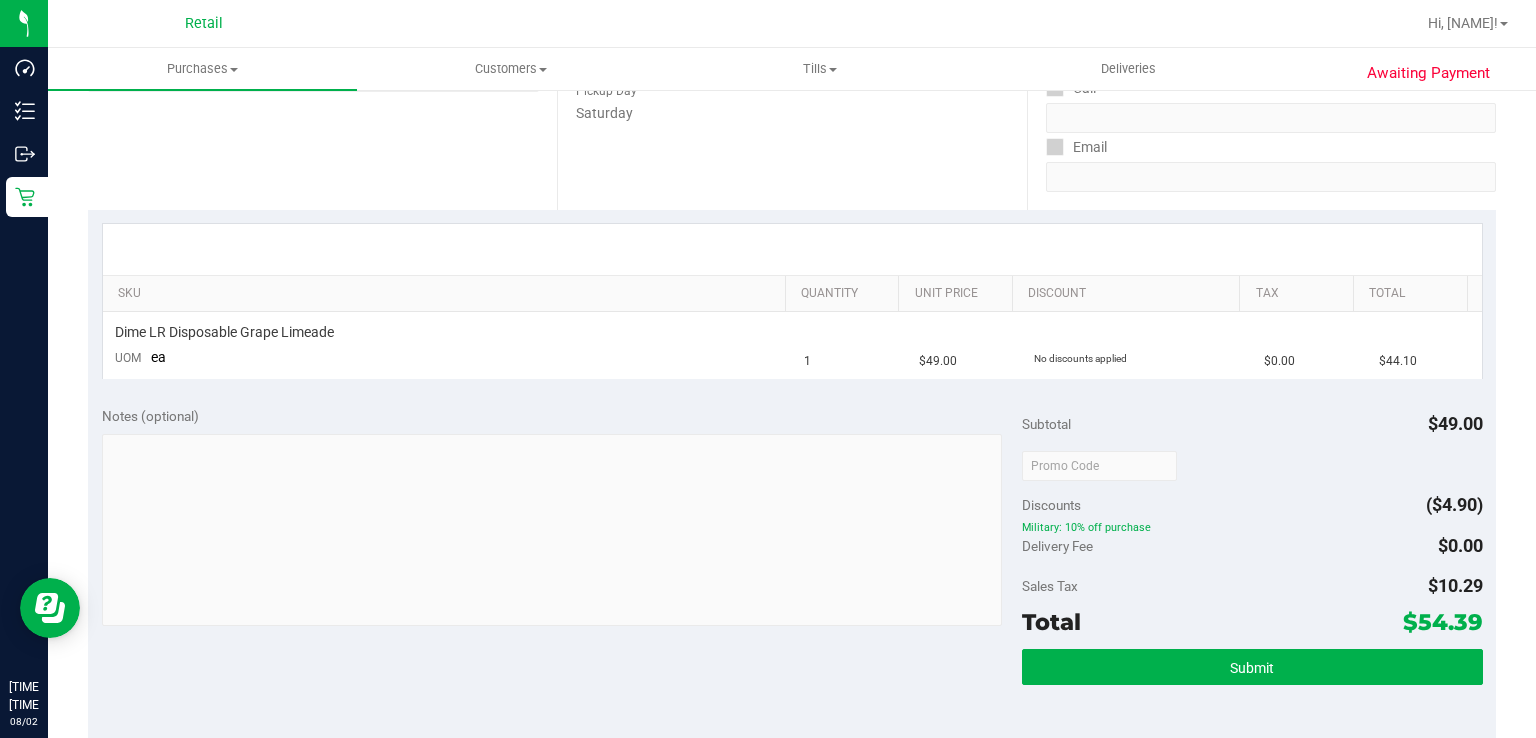 scroll, scrollTop: 323, scrollLeft: 0, axis: vertical 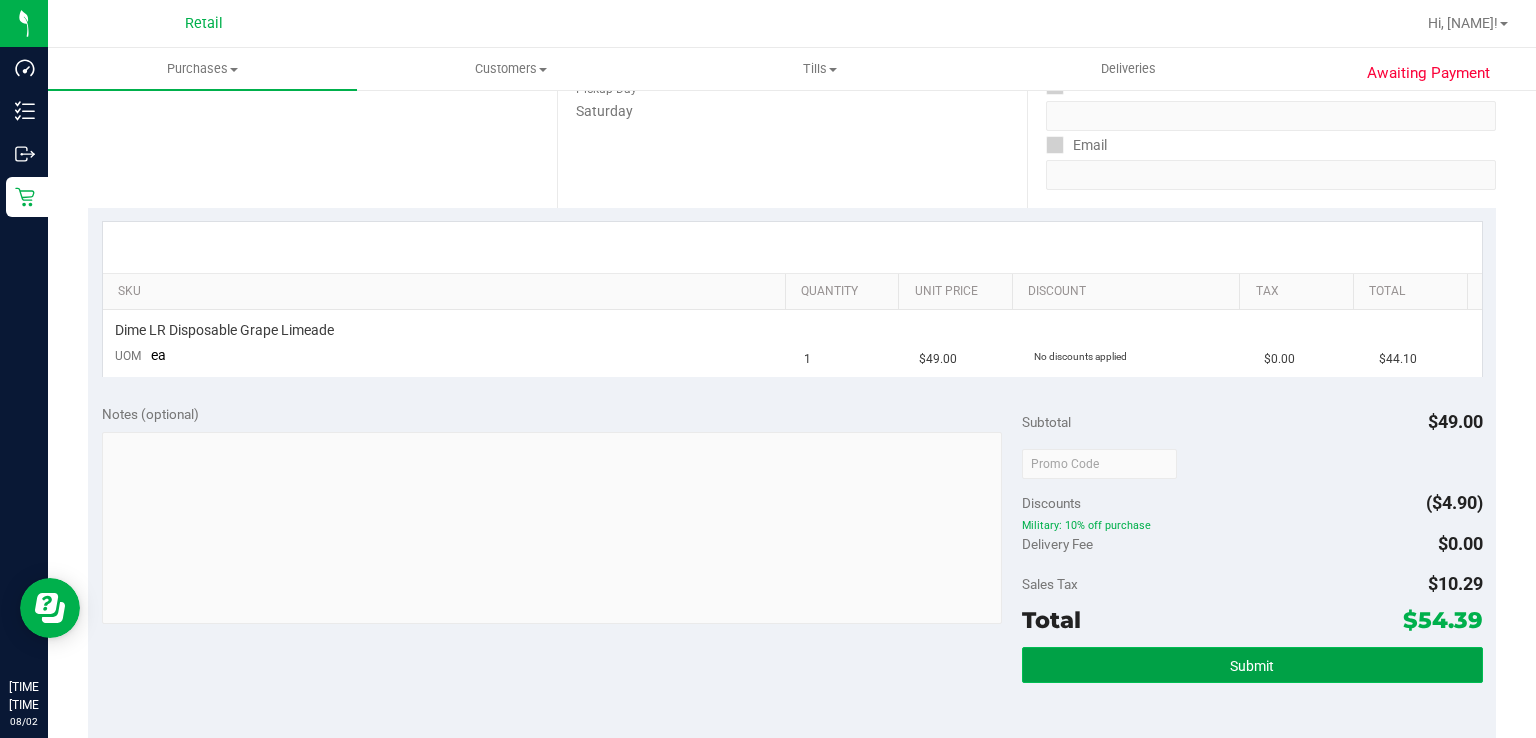 click on "Submit" at bounding box center (1252, 665) 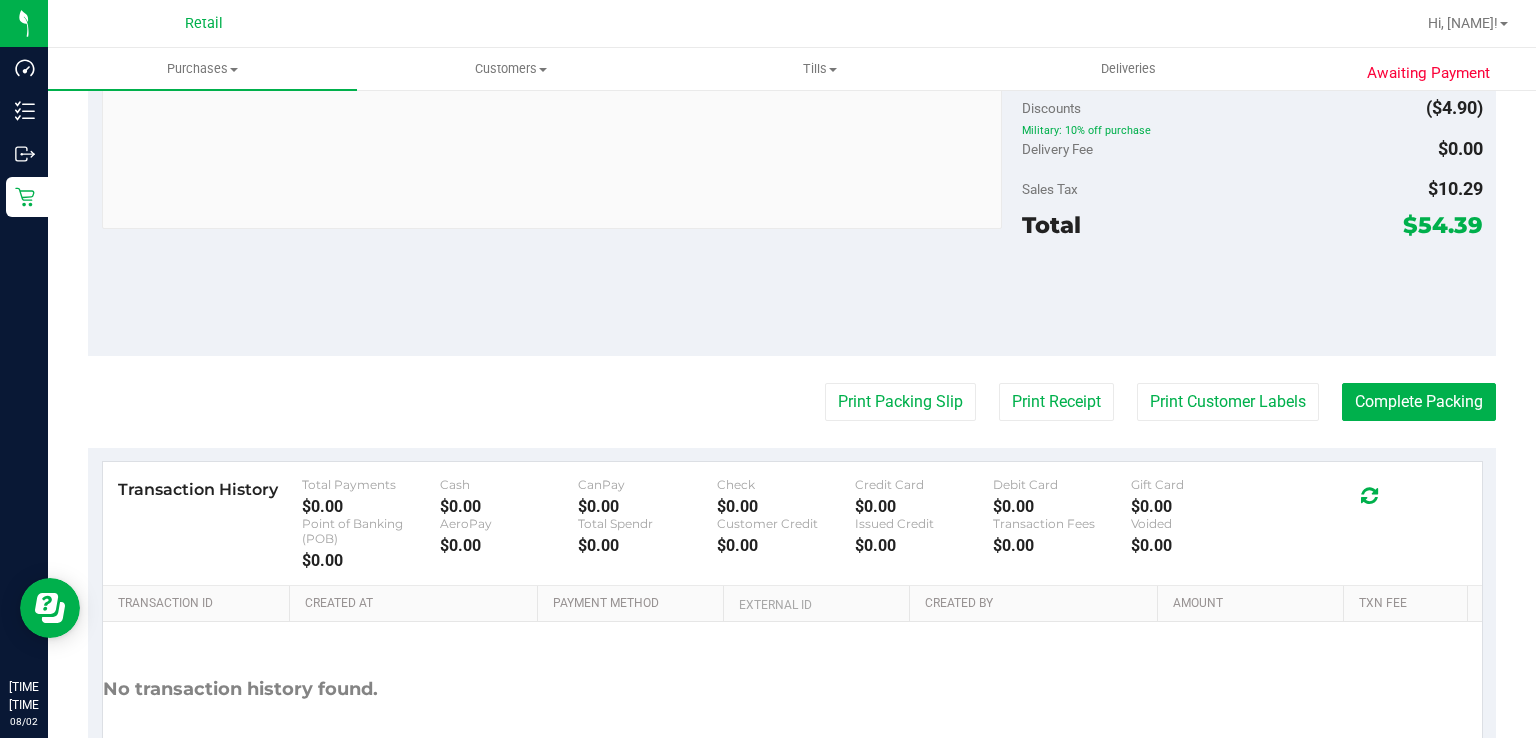 scroll, scrollTop: 722, scrollLeft: 0, axis: vertical 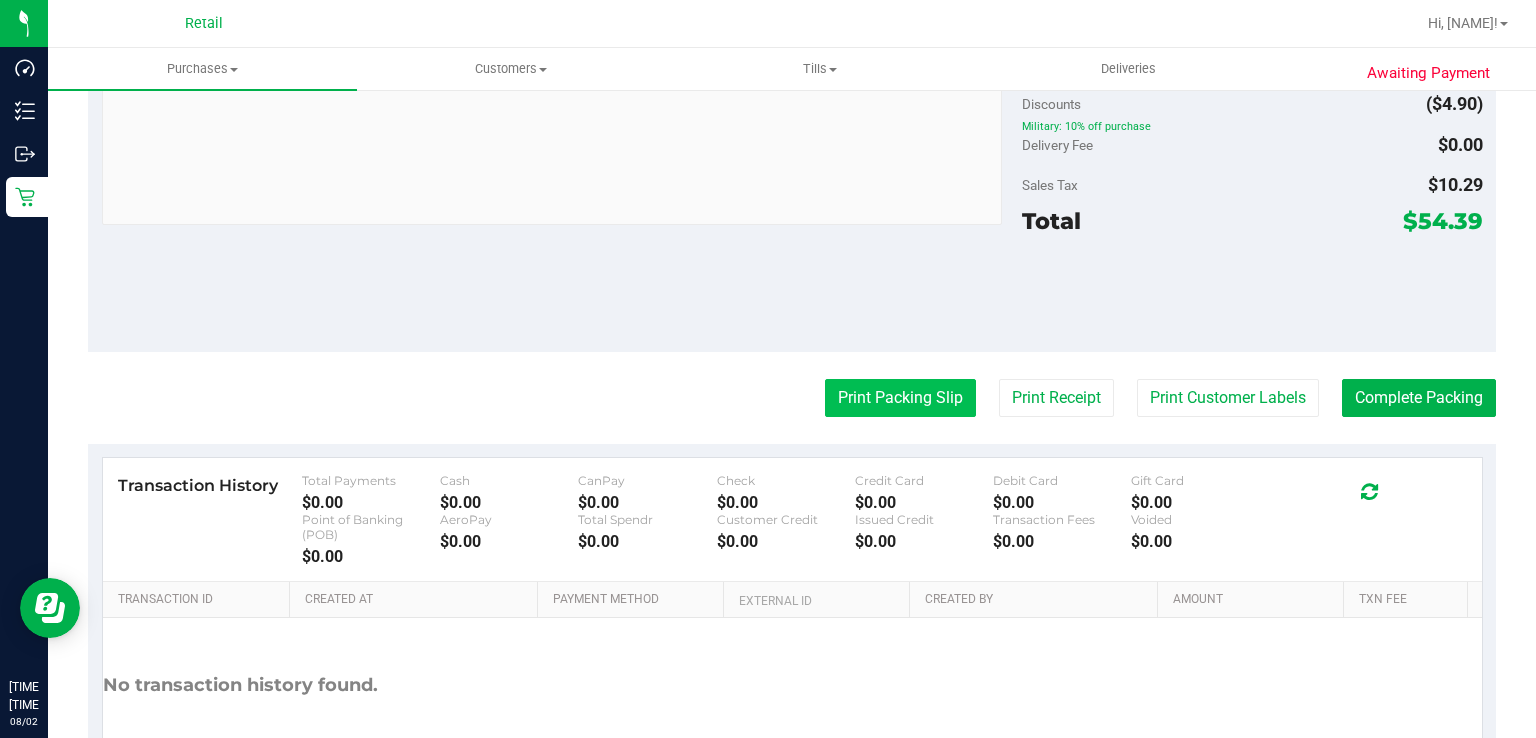 click on "Print Packing Slip" at bounding box center (900, 398) 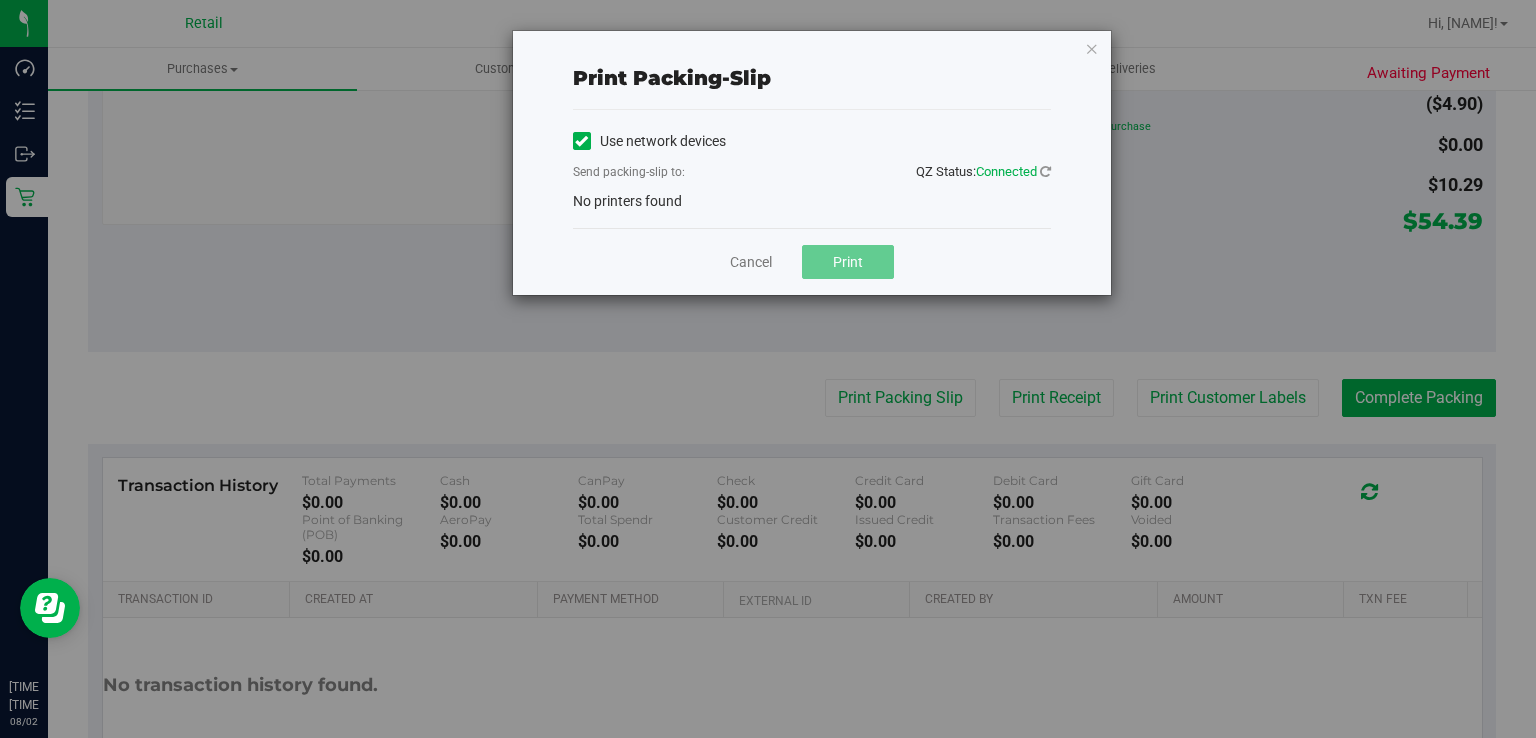 click at bounding box center (581, 141) 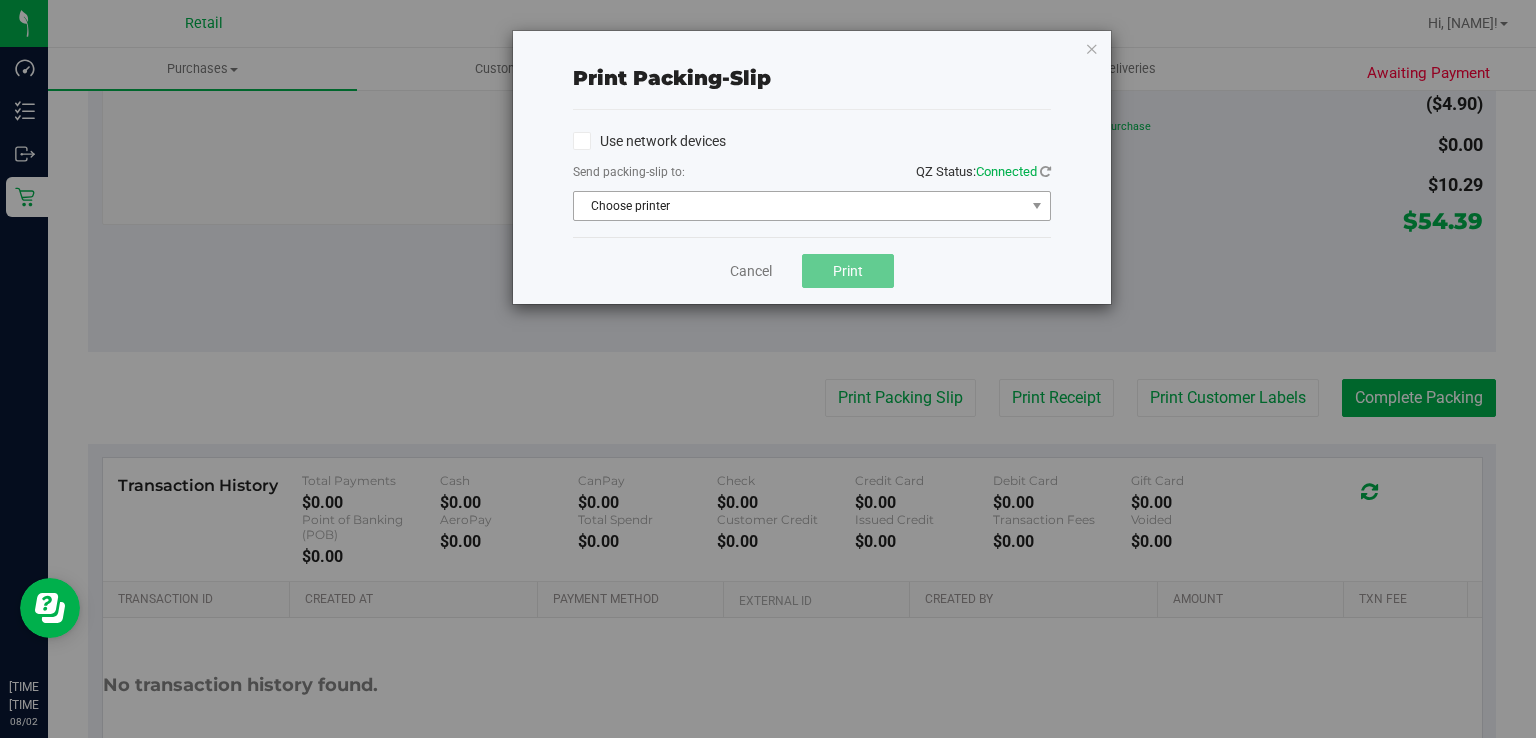 click on "Choose printer" at bounding box center (799, 206) 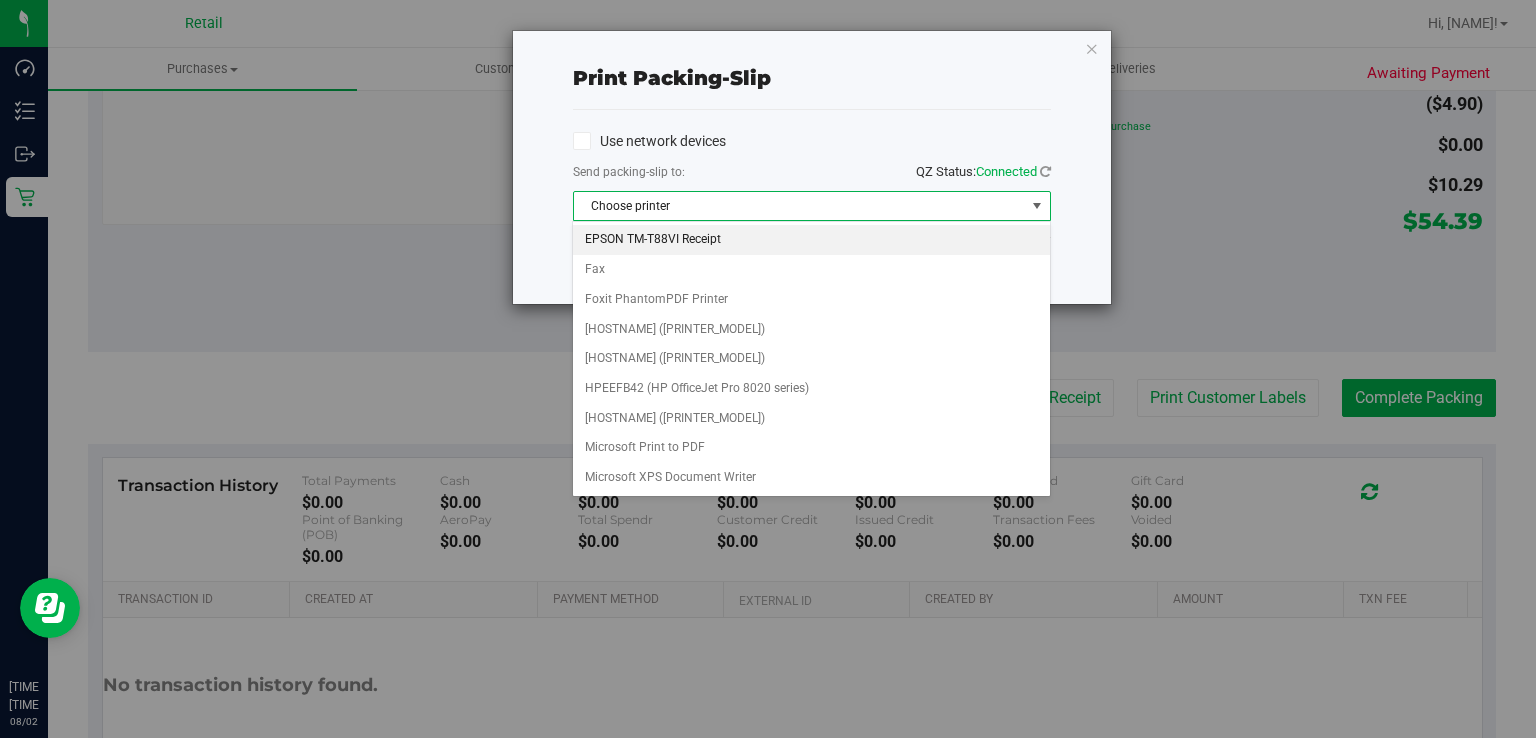 click on "EPSON TM-T88VI Receipt" at bounding box center (811, 240) 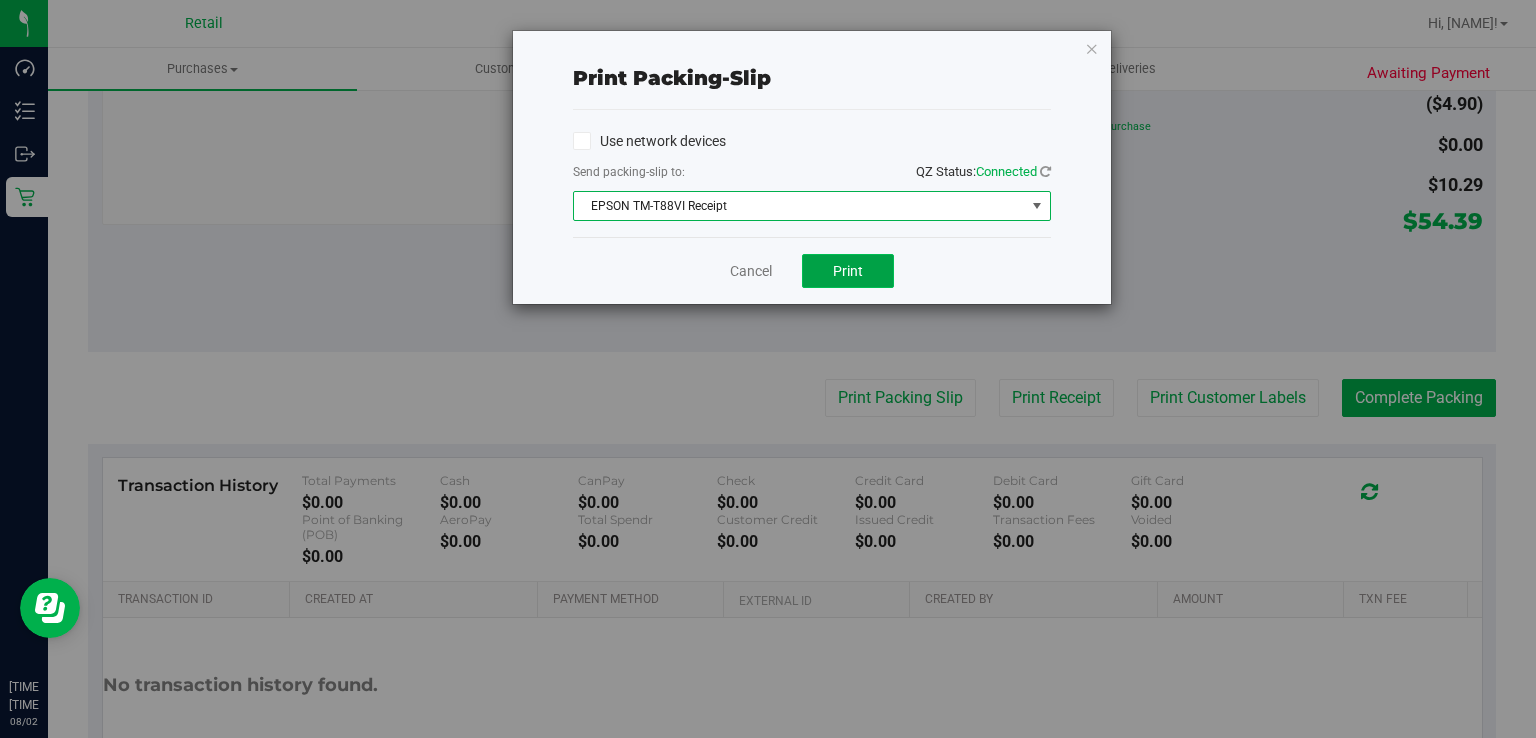 click on "Print" at bounding box center (848, 271) 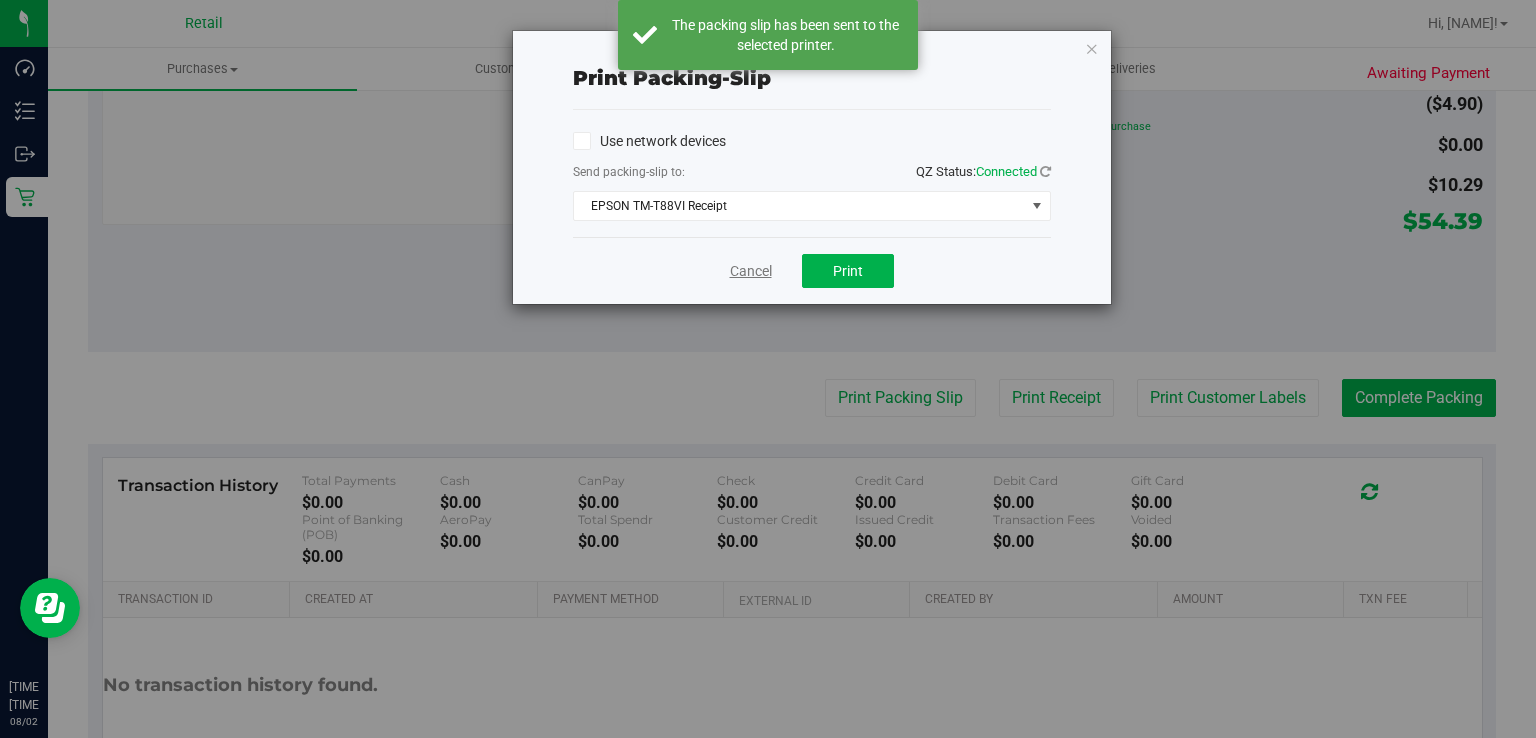 click on "Cancel" at bounding box center (751, 271) 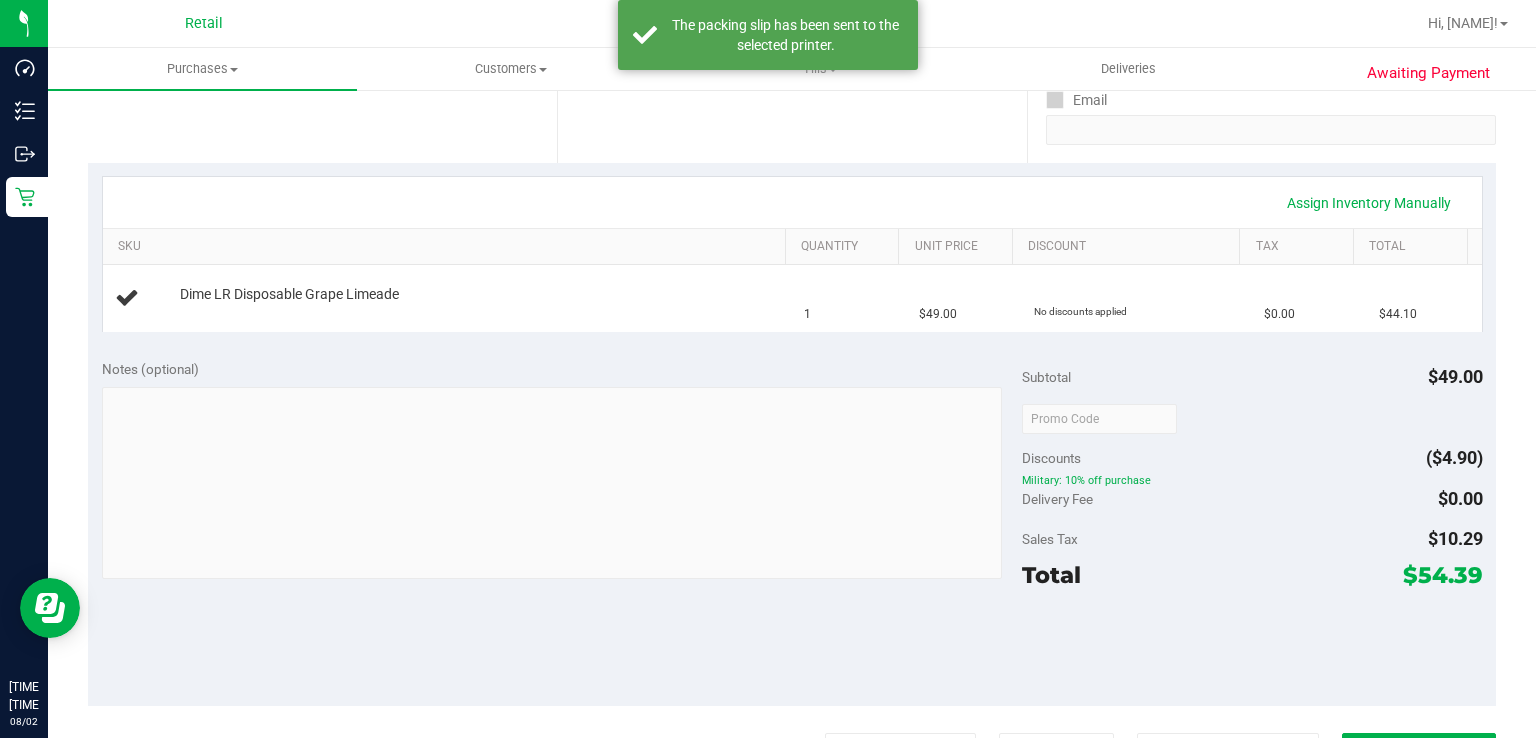 scroll, scrollTop: 369, scrollLeft: 0, axis: vertical 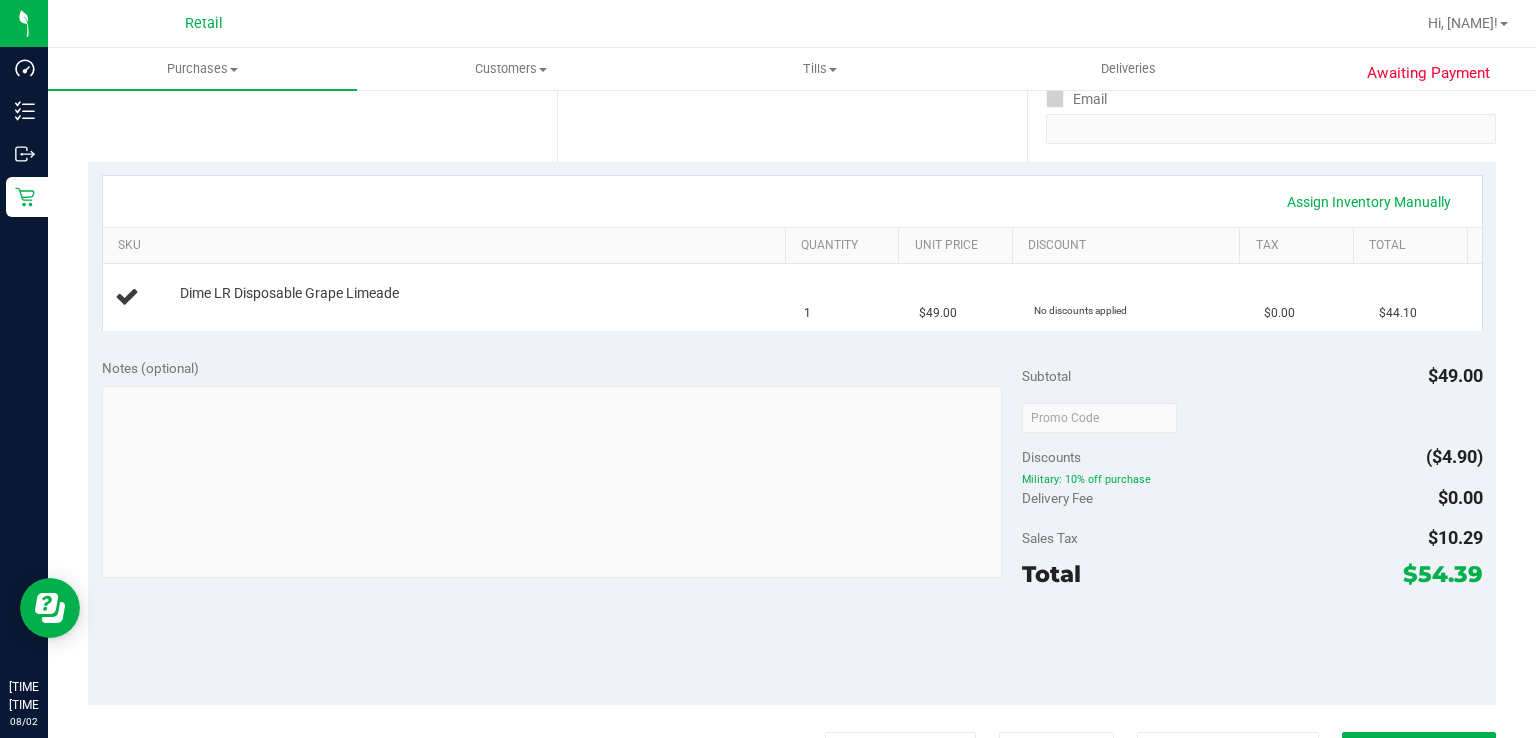 type 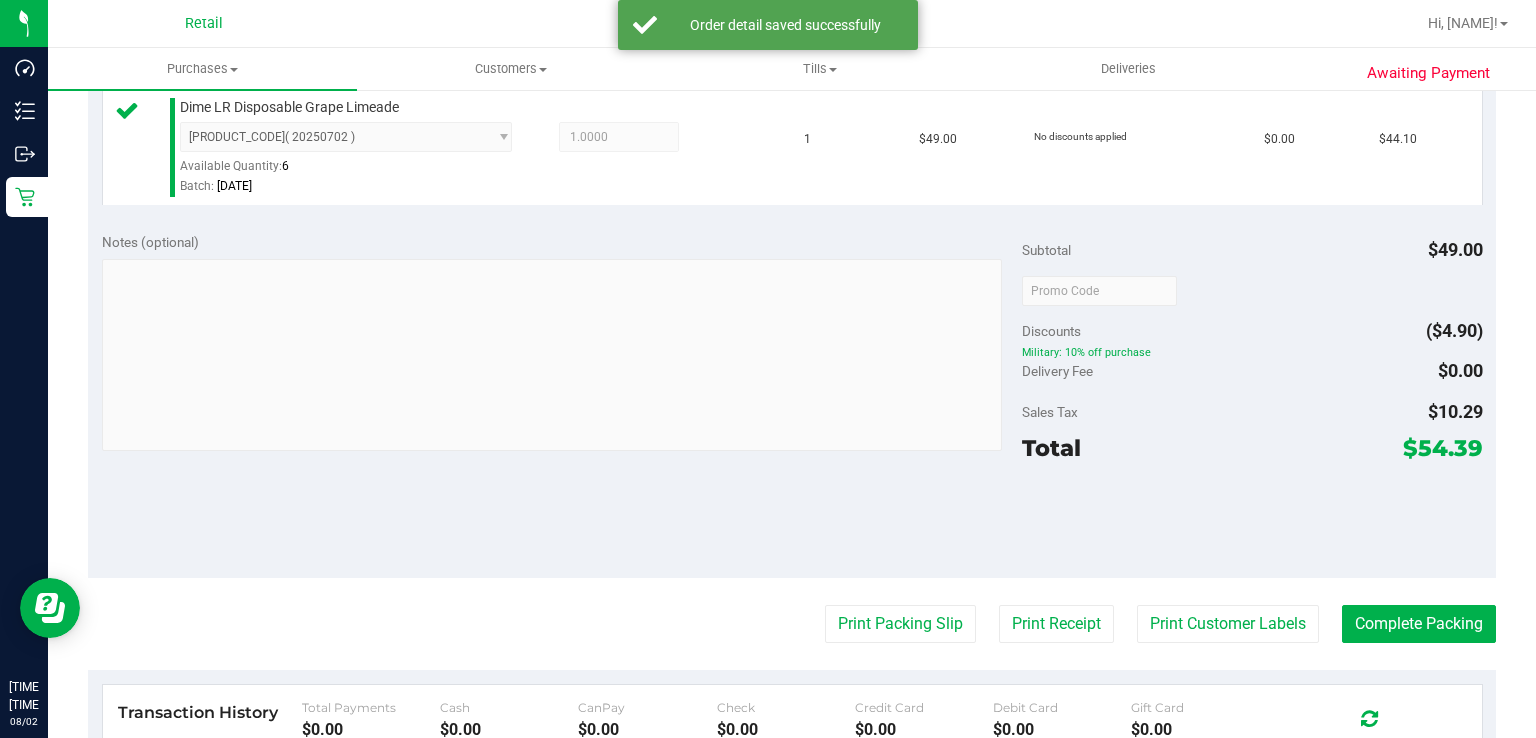 scroll, scrollTop: 545, scrollLeft: 0, axis: vertical 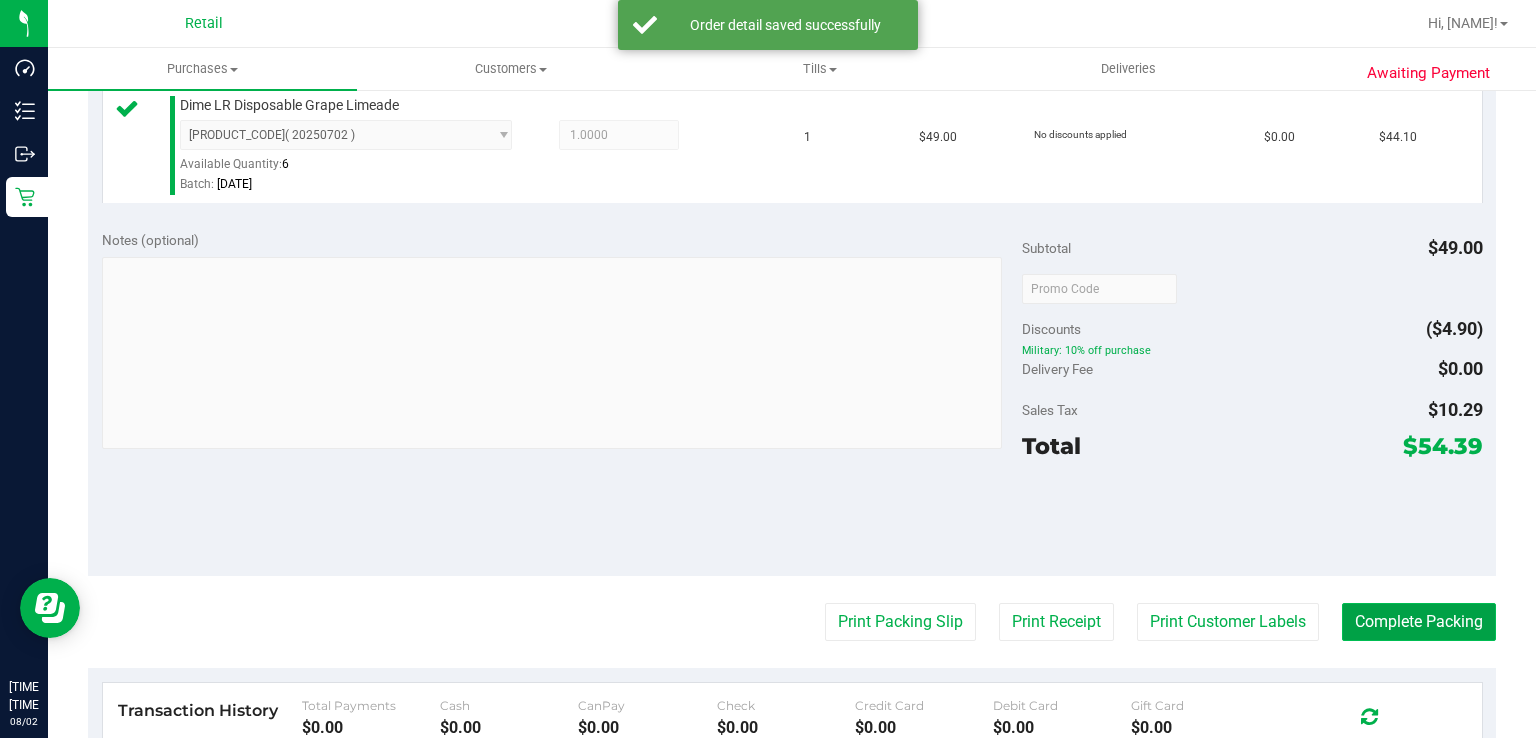 click on "Complete Packing" at bounding box center [1419, 622] 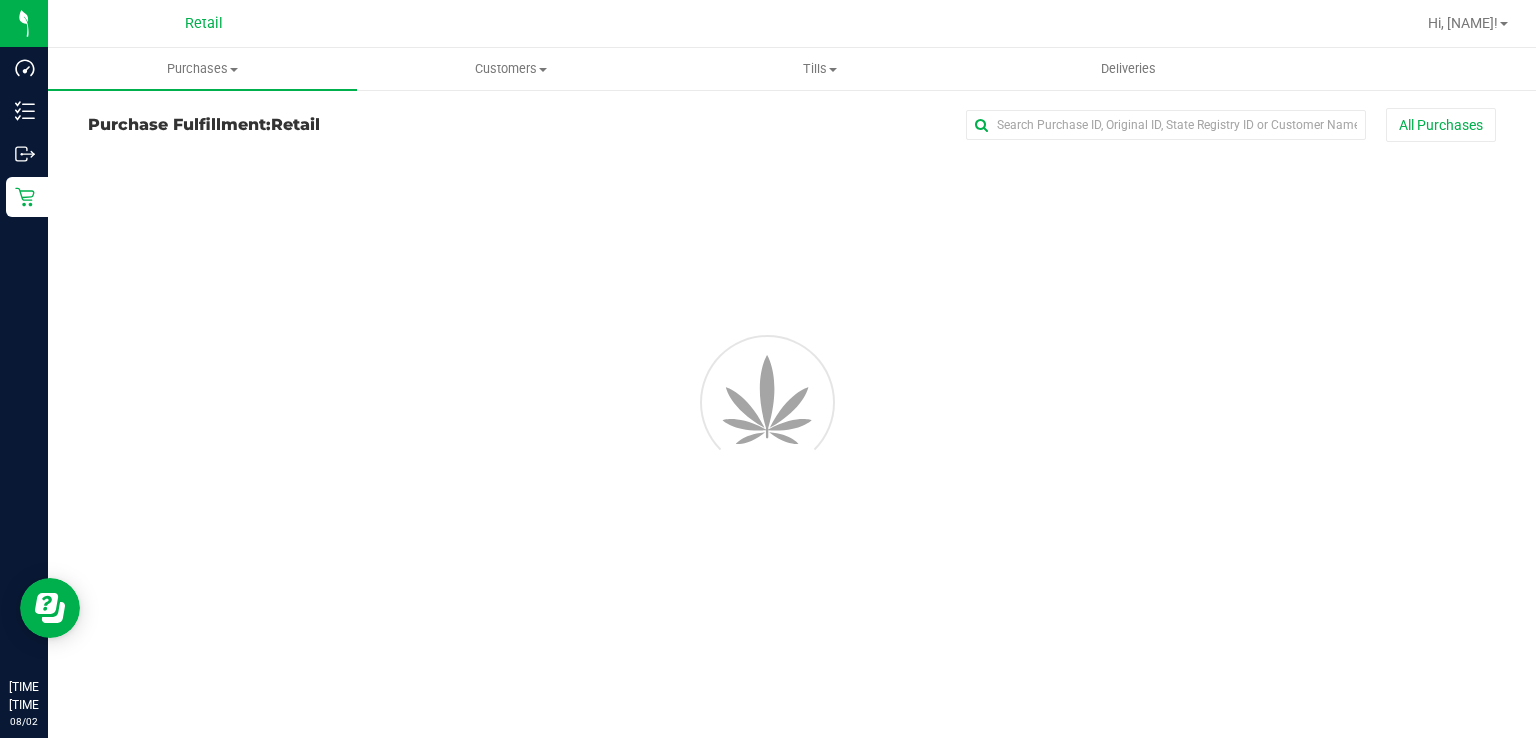 scroll, scrollTop: 0, scrollLeft: 0, axis: both 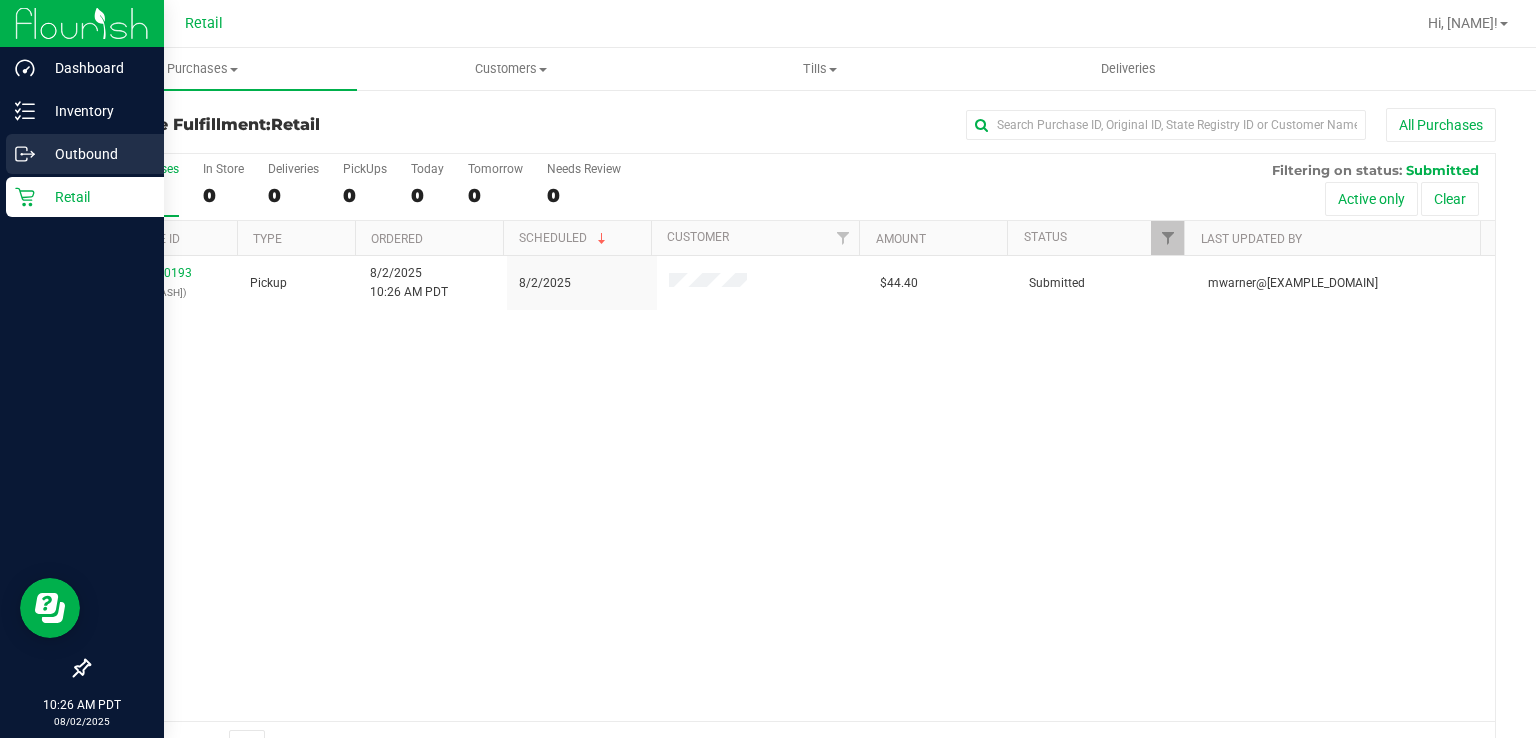 click 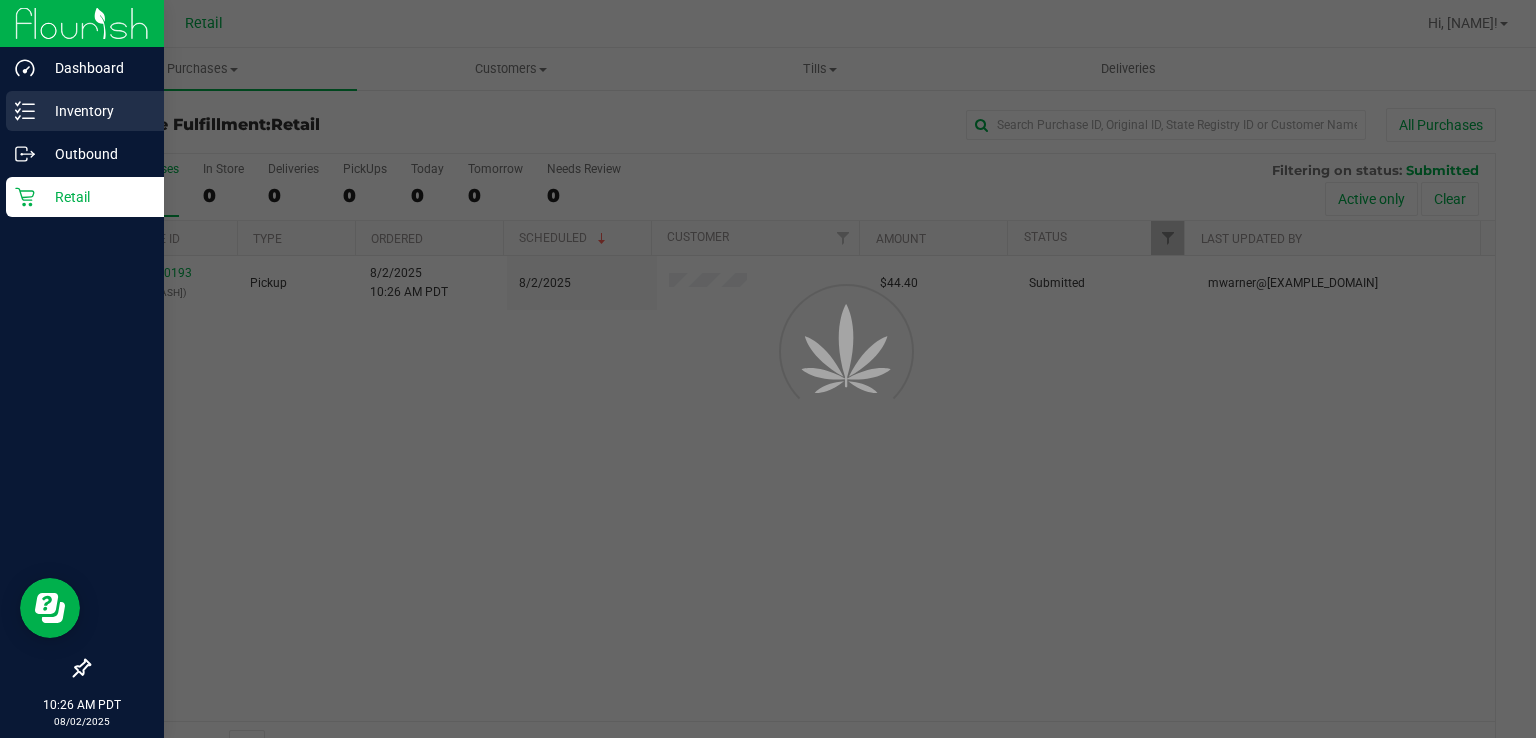 click on "Inventory" at bounding box center [95, 111] 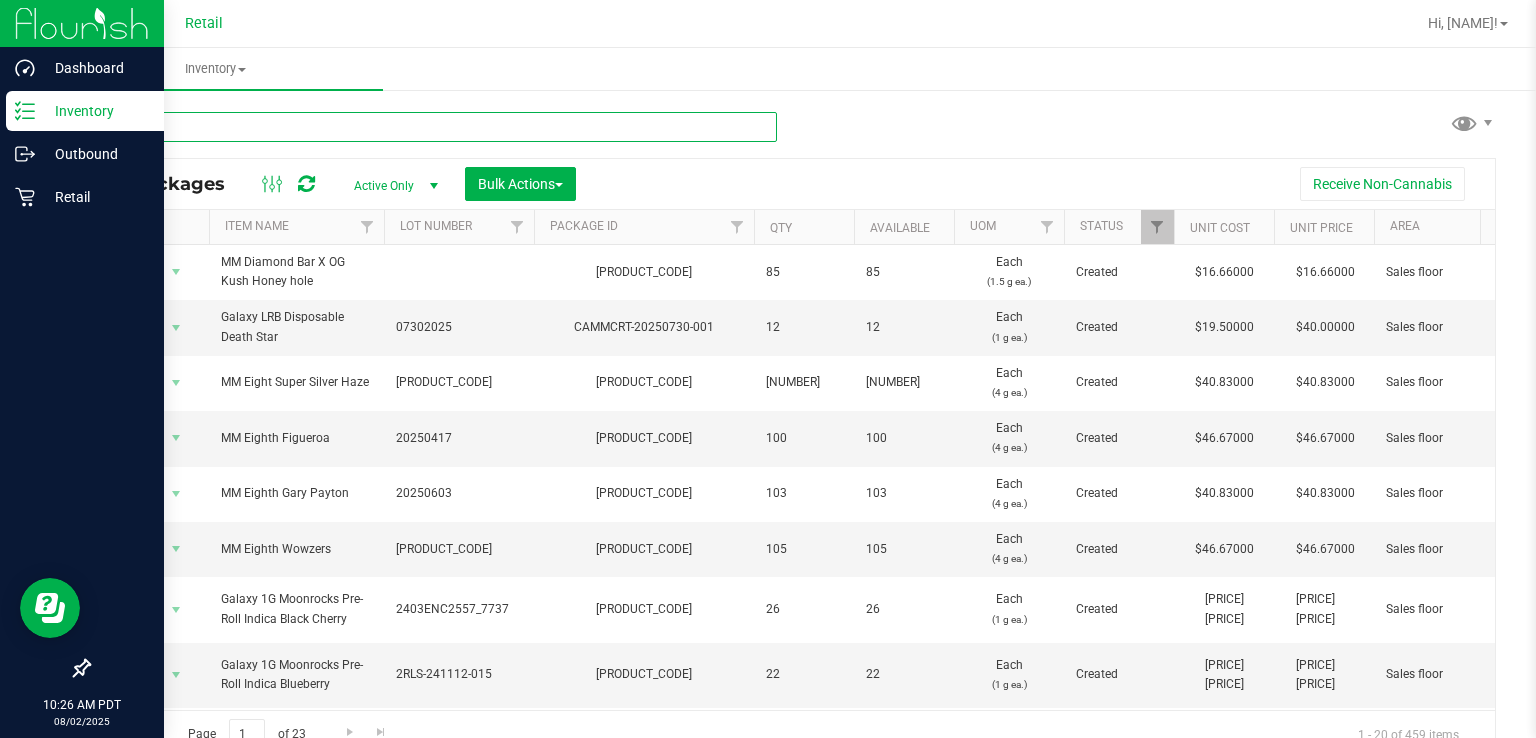 click at bounding box center [432, 127] 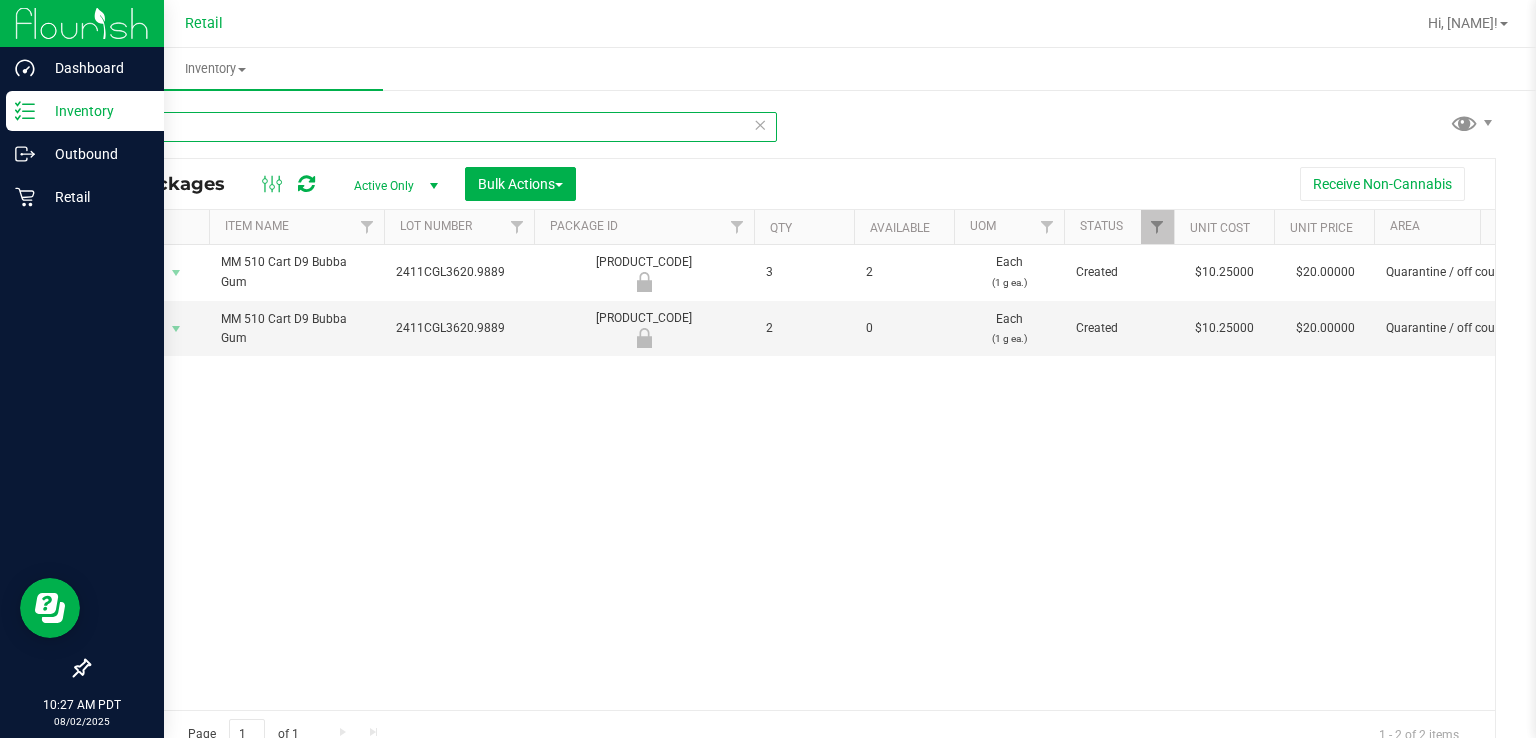 type on "b" 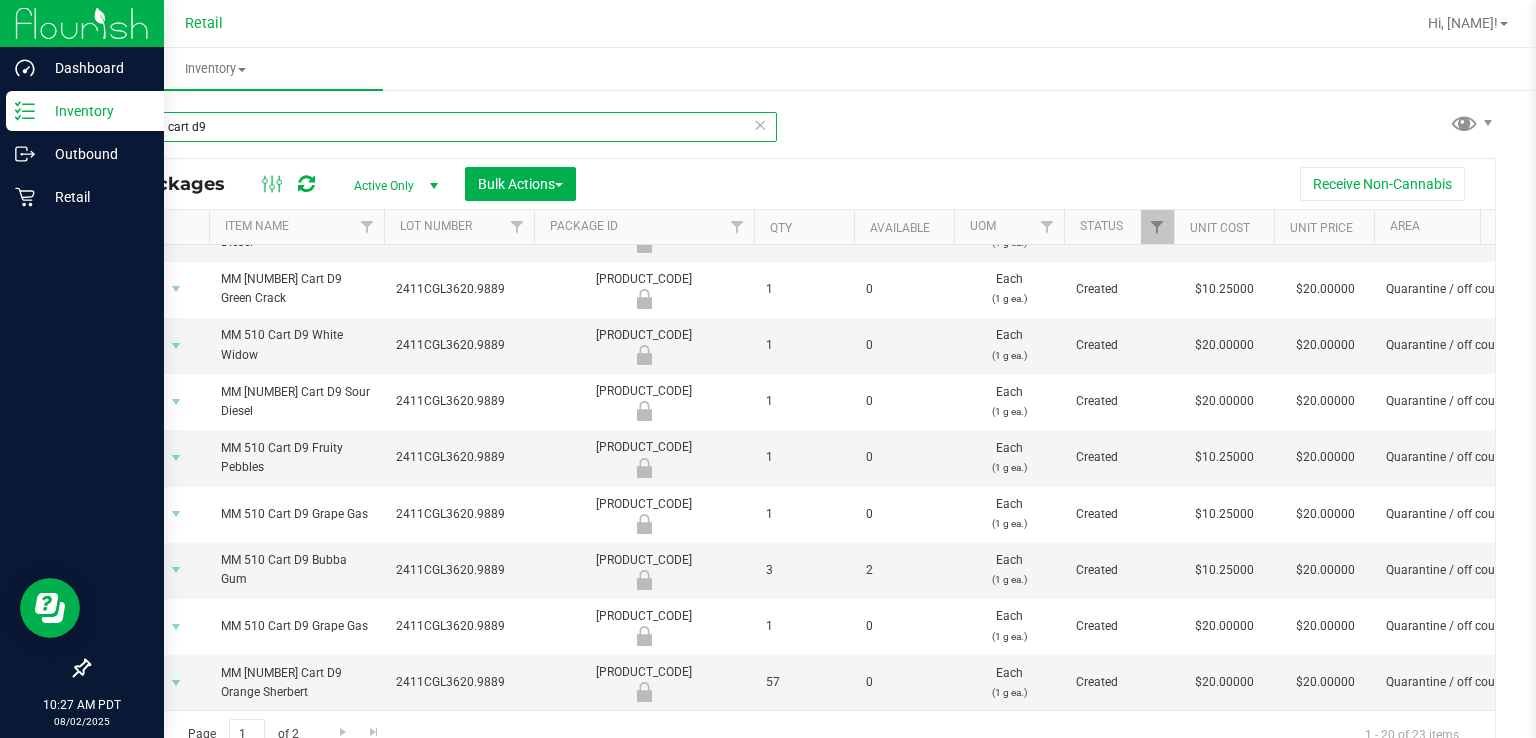 scroll, scrollTop: 668, scrollLeft: 0, axis: vertical 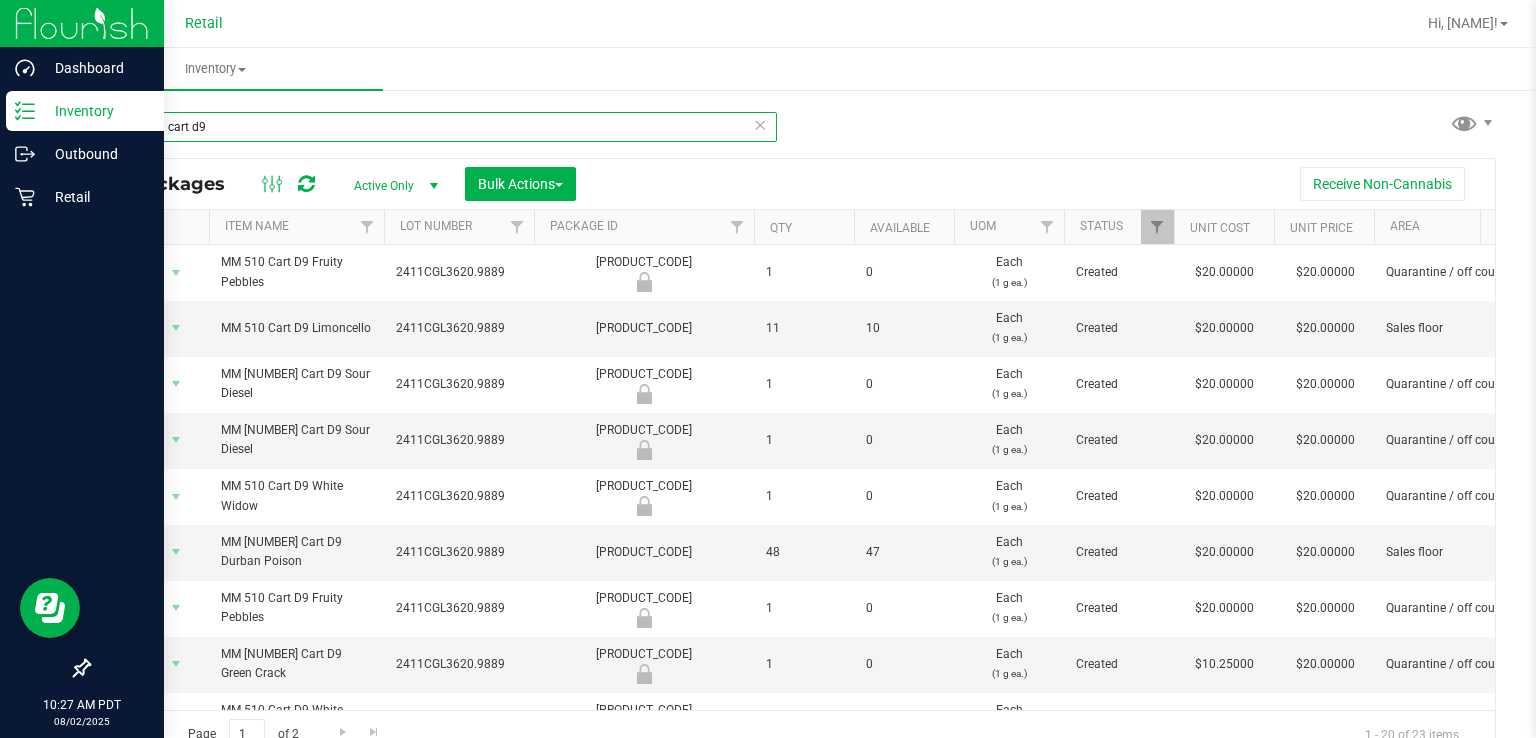 type on "mm 510 cart d9" 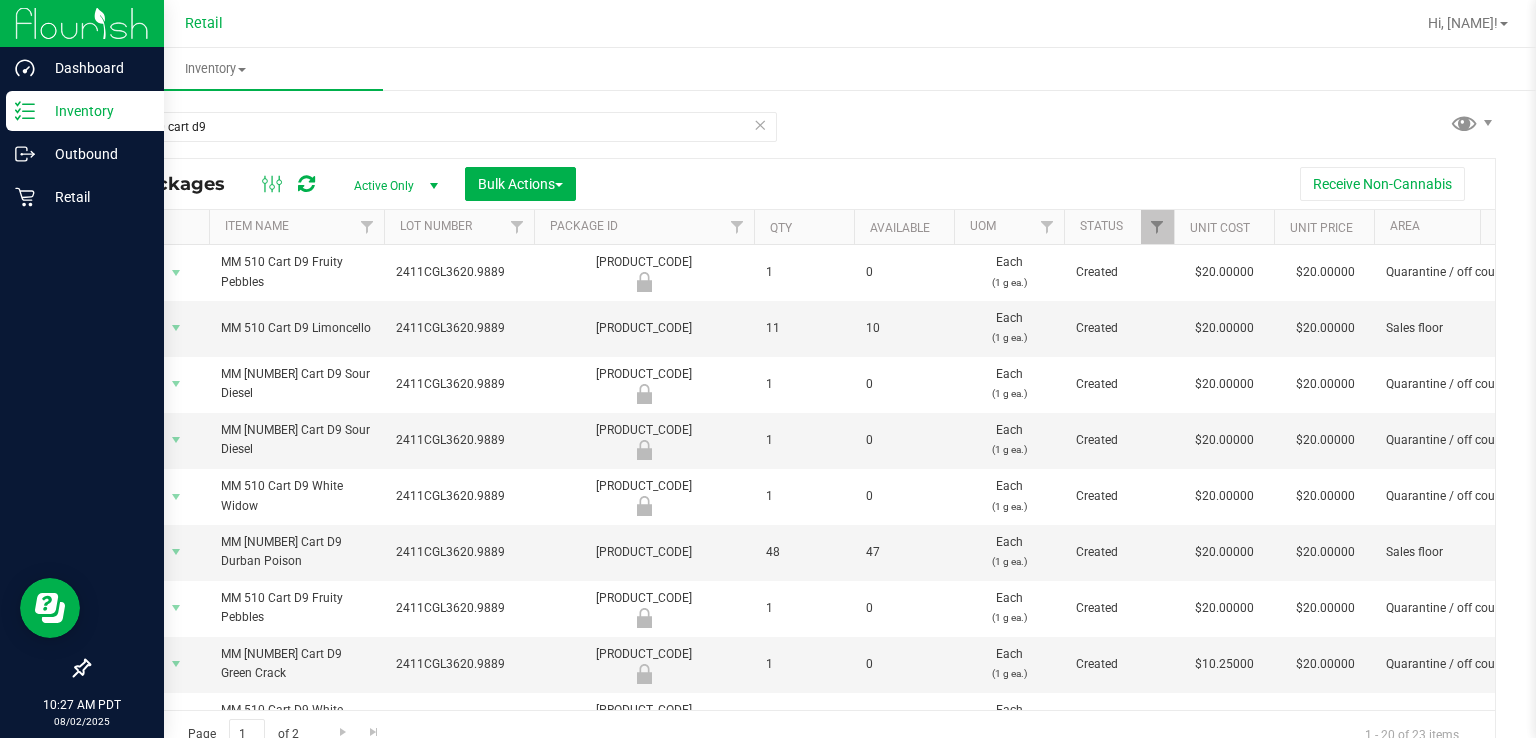 click at bounding box center (760, 124) 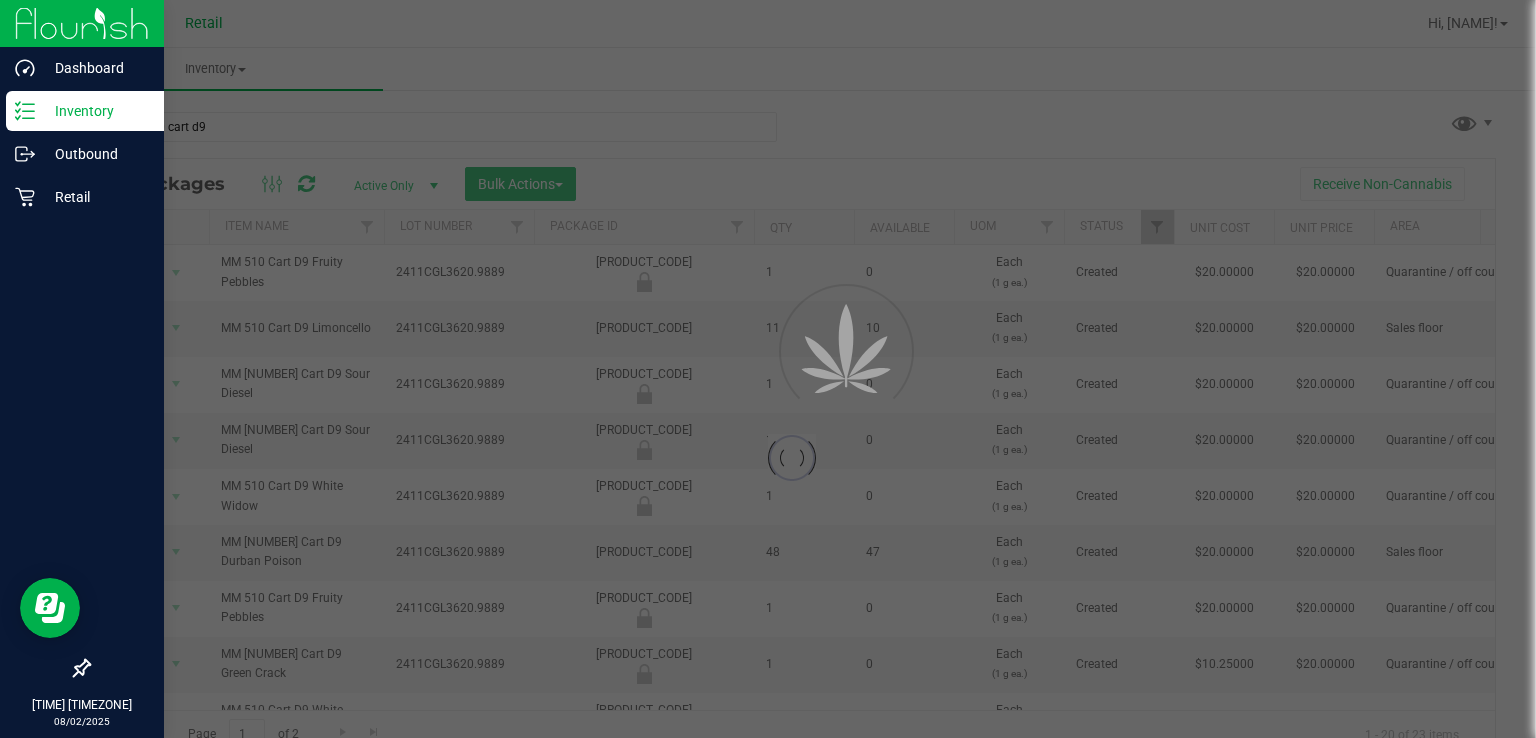 type 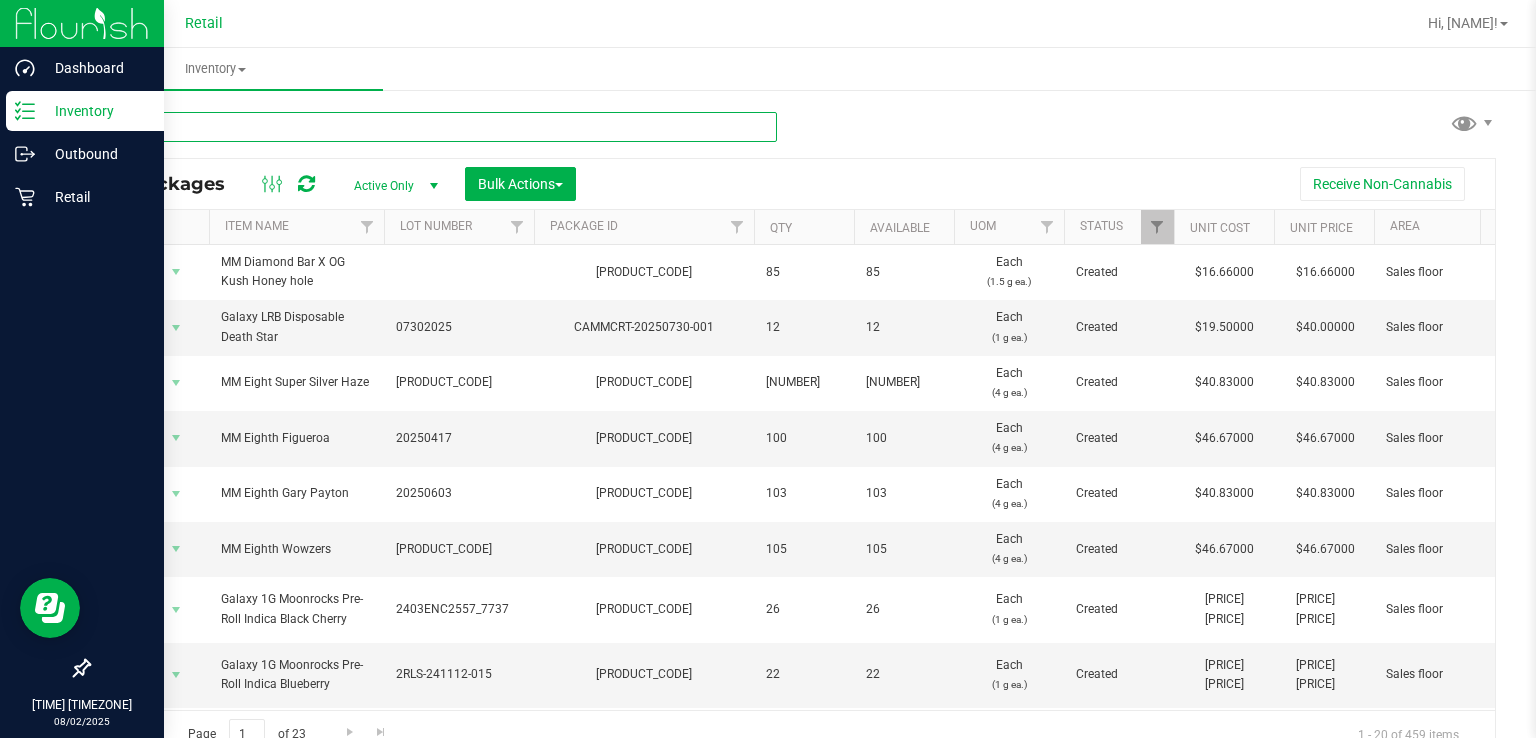 click at bounding box center (432, 127) 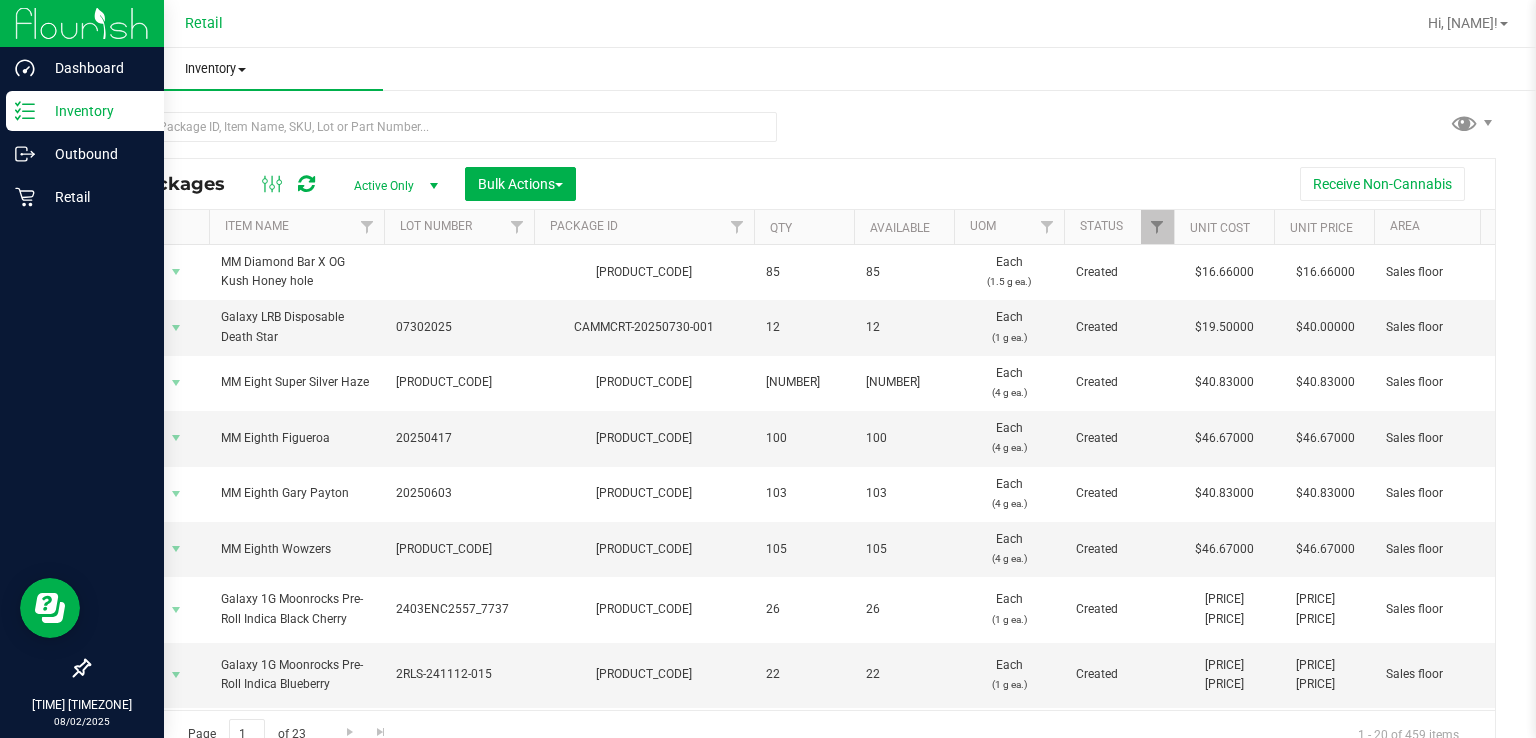 click on "Inventory" at bounding box center [215, 69] 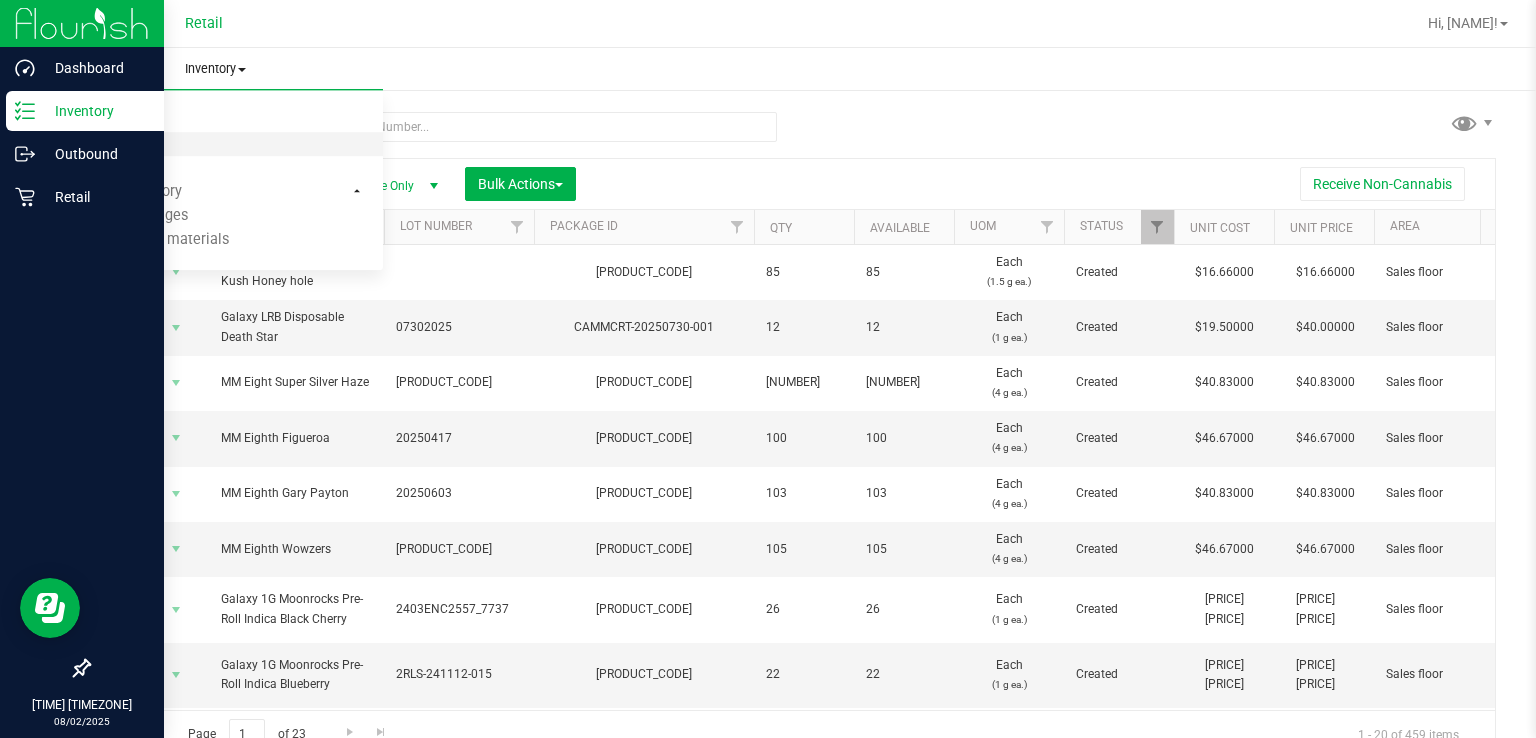 click on "All inventory" at bounding box center [115, 144] 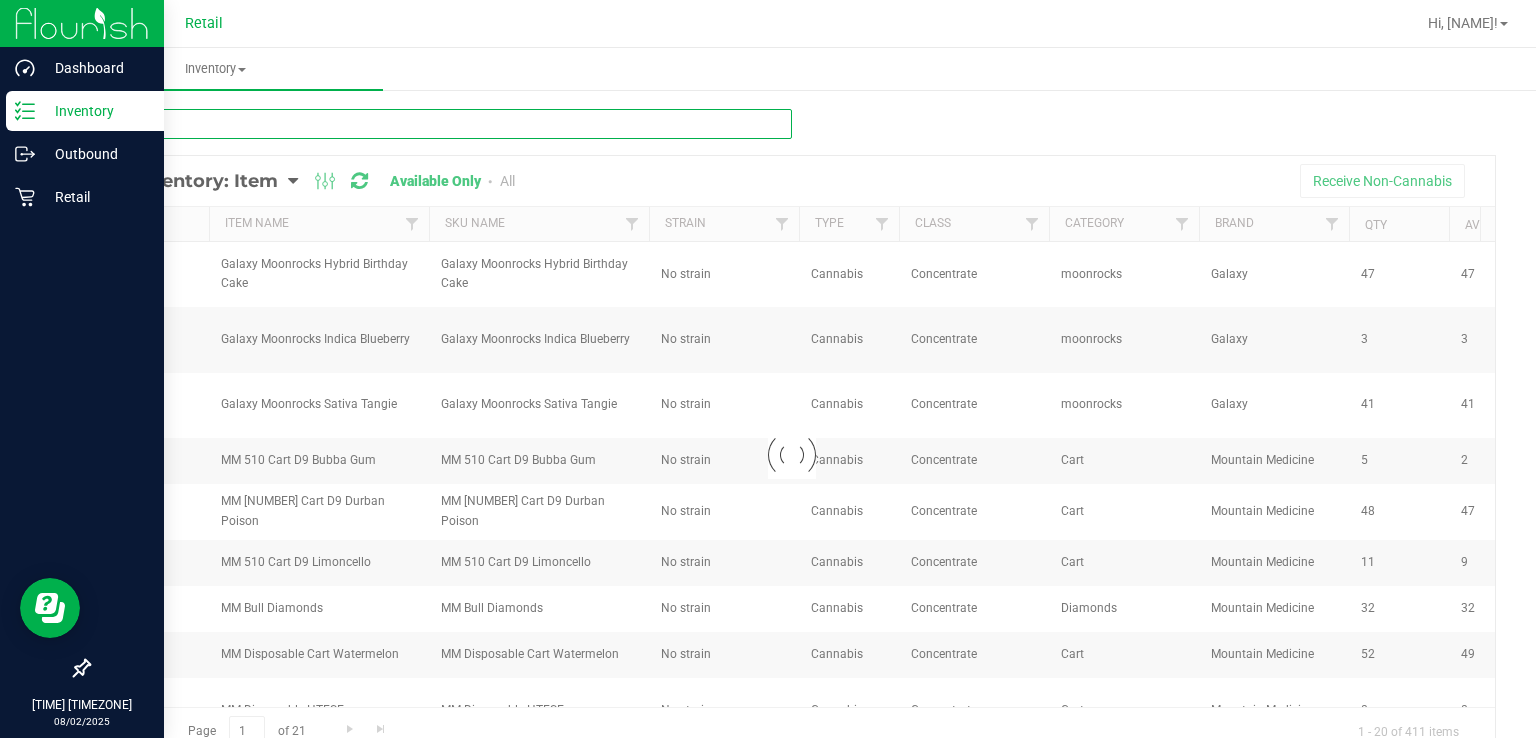 click at bounding box center (440, 124) 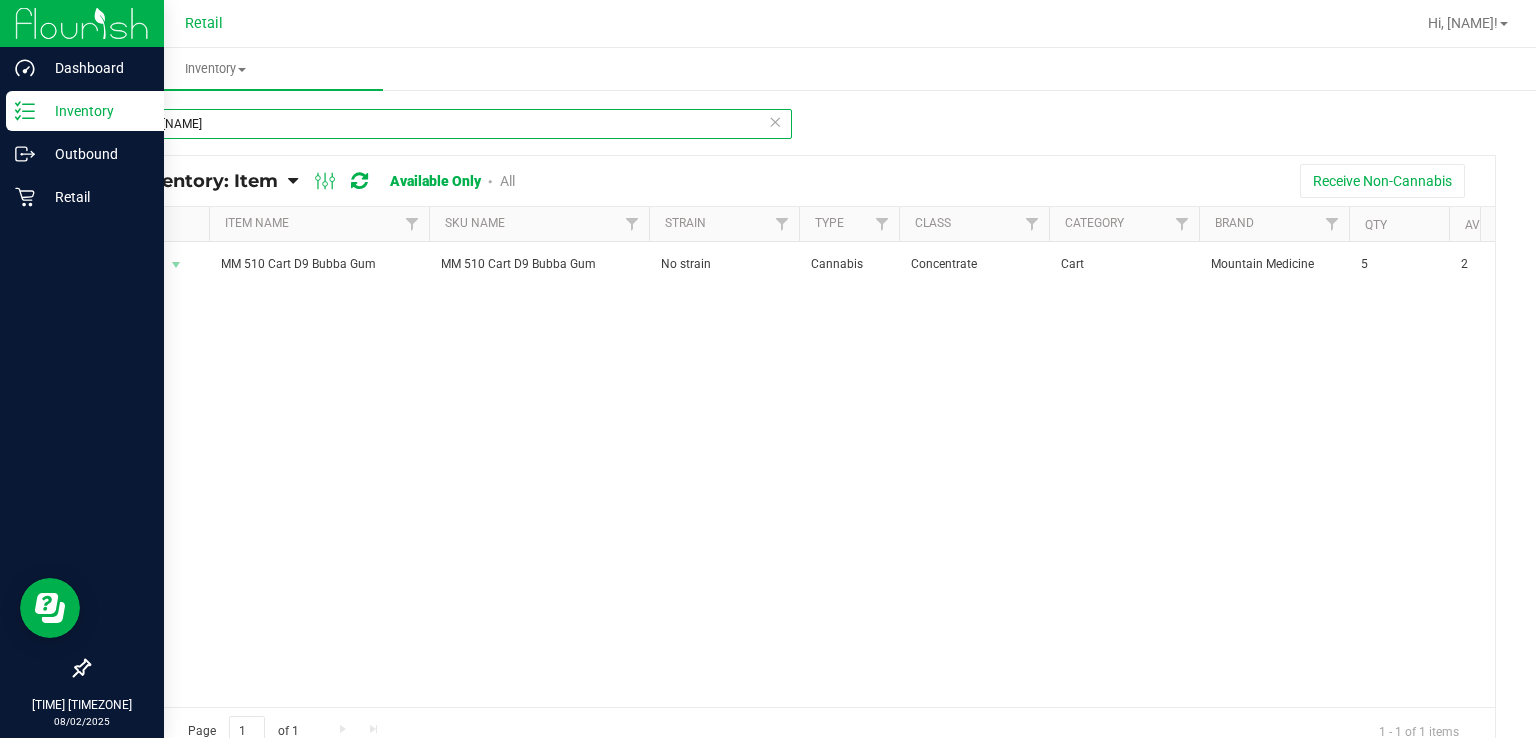 scroll, scrollTop: 0, scrollLeft: 140, axis: horizontal 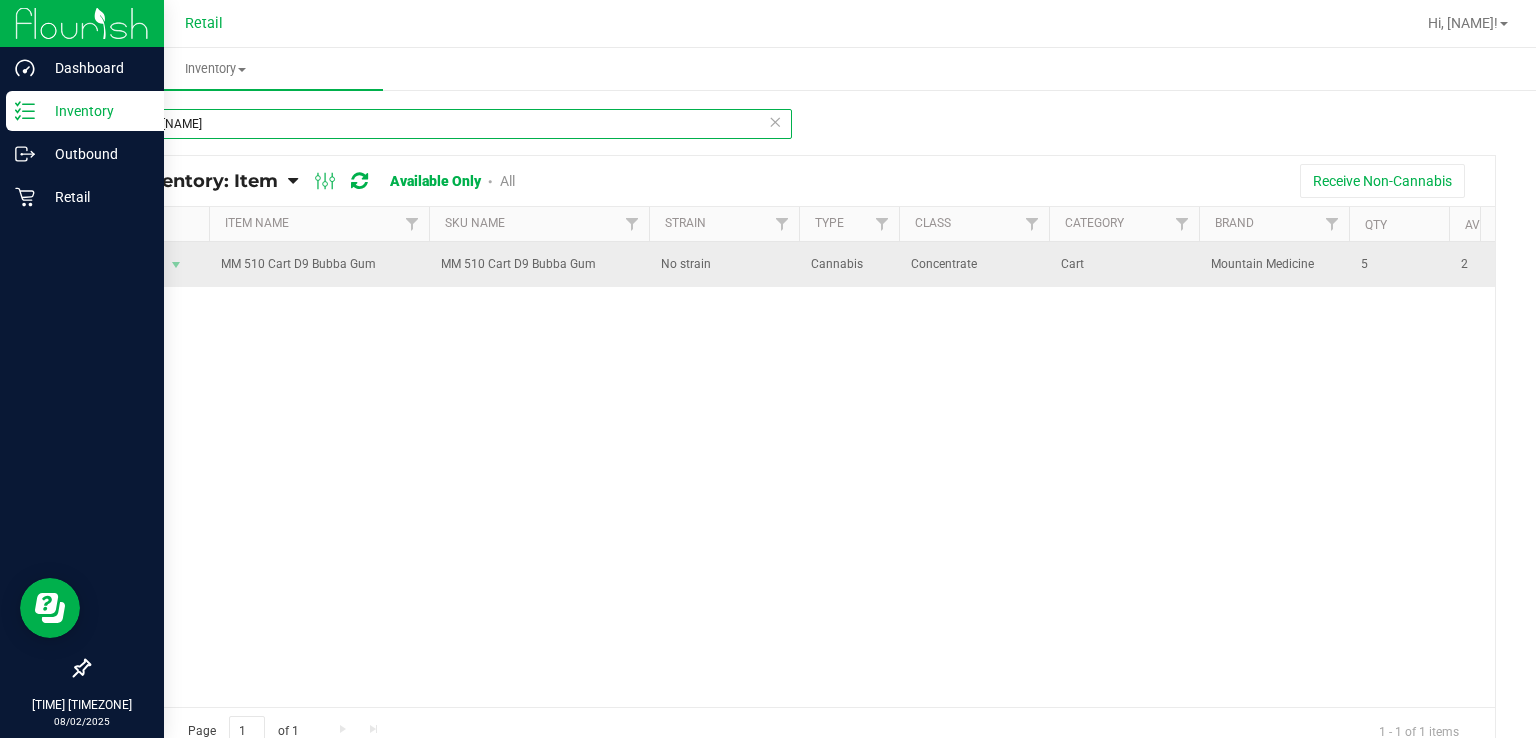 type on "[NAME] [NAME]" 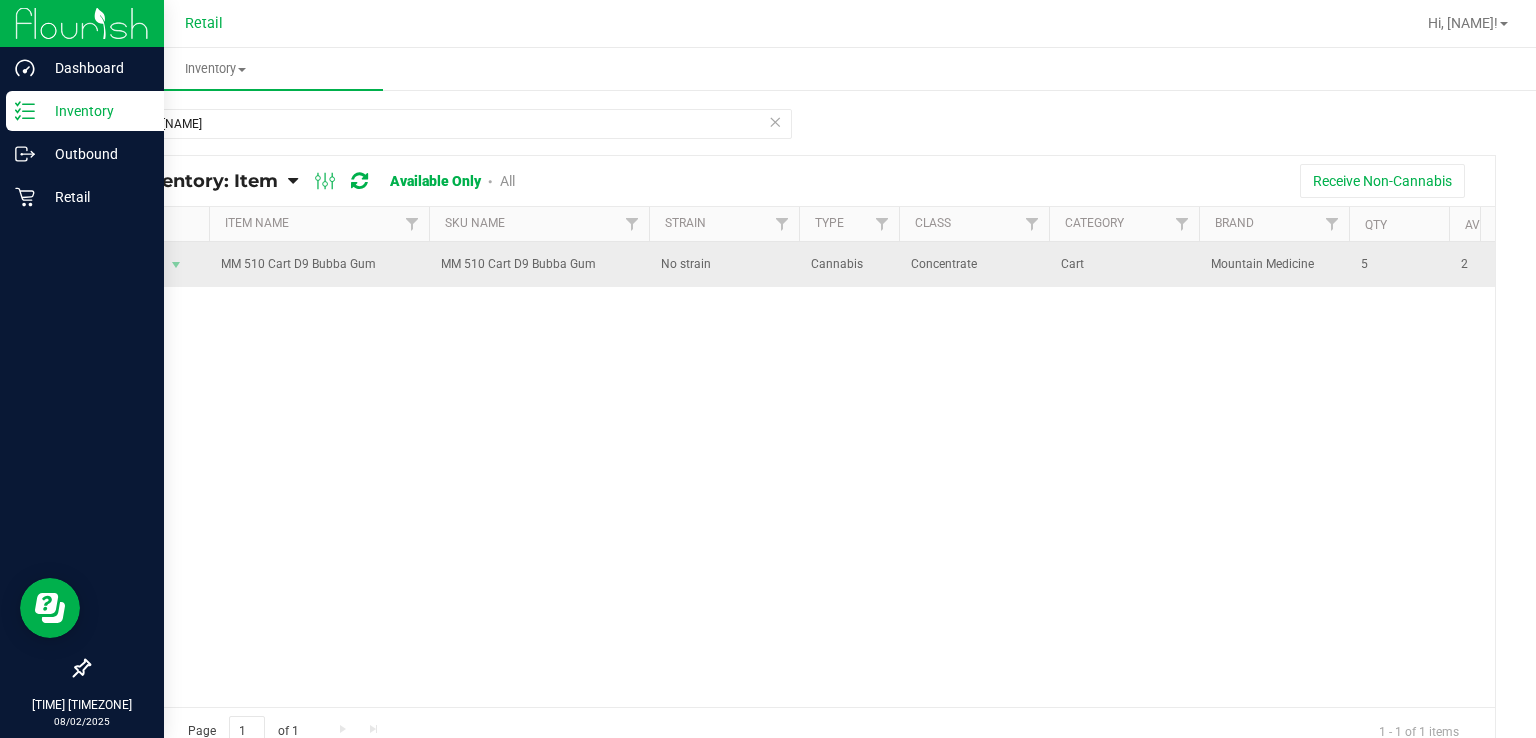 click on "Action" at bounding box center [136, 265] 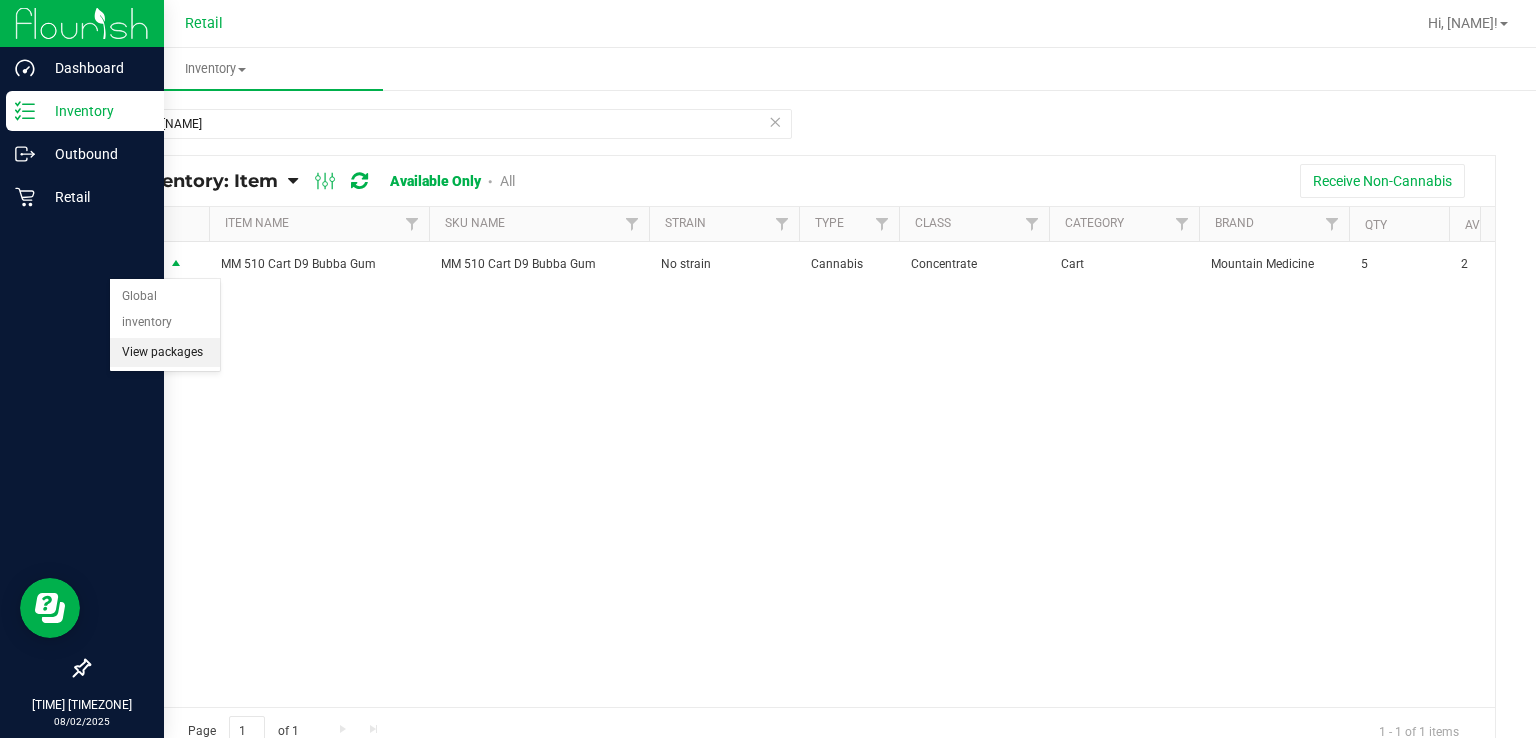 click on "View packages" at bounding box center (165, 353) 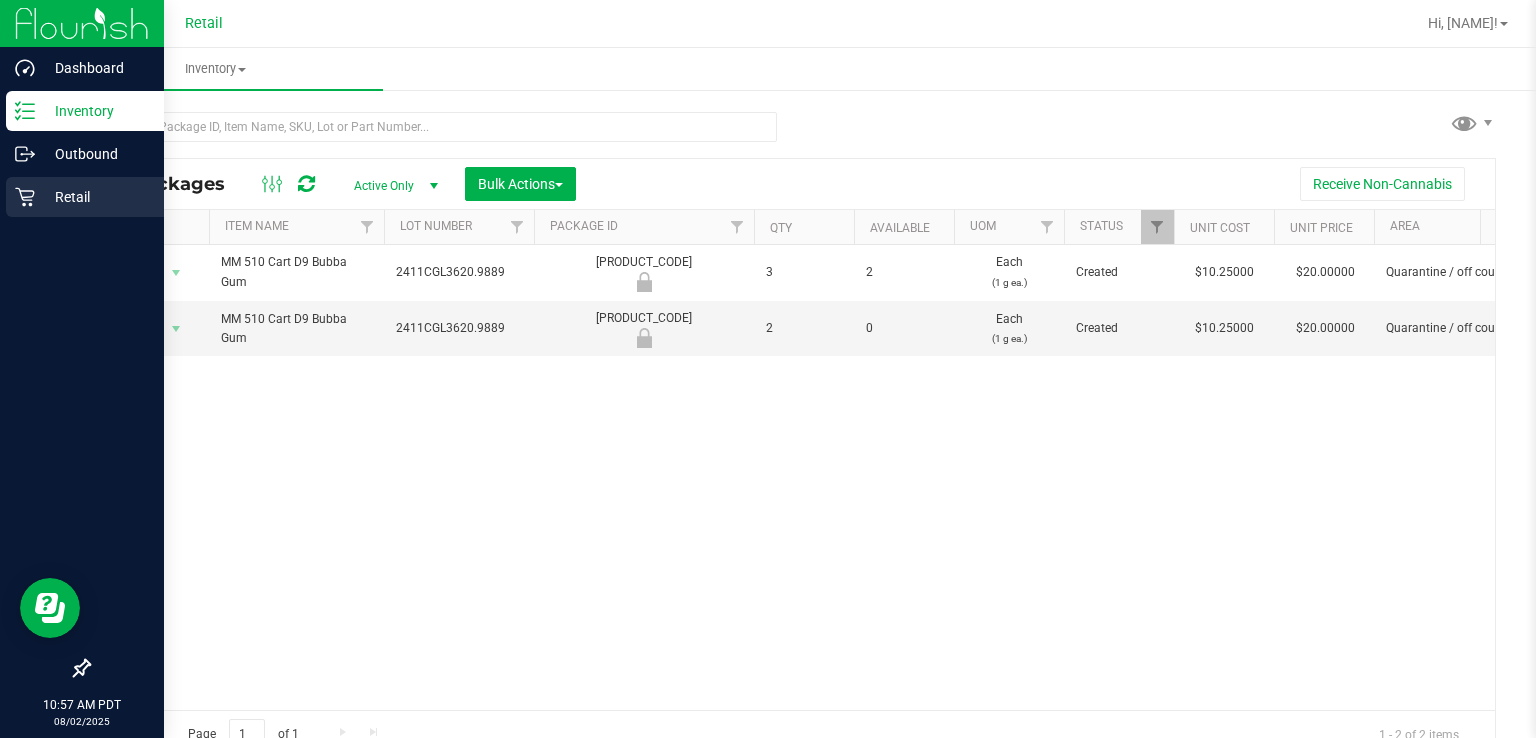click 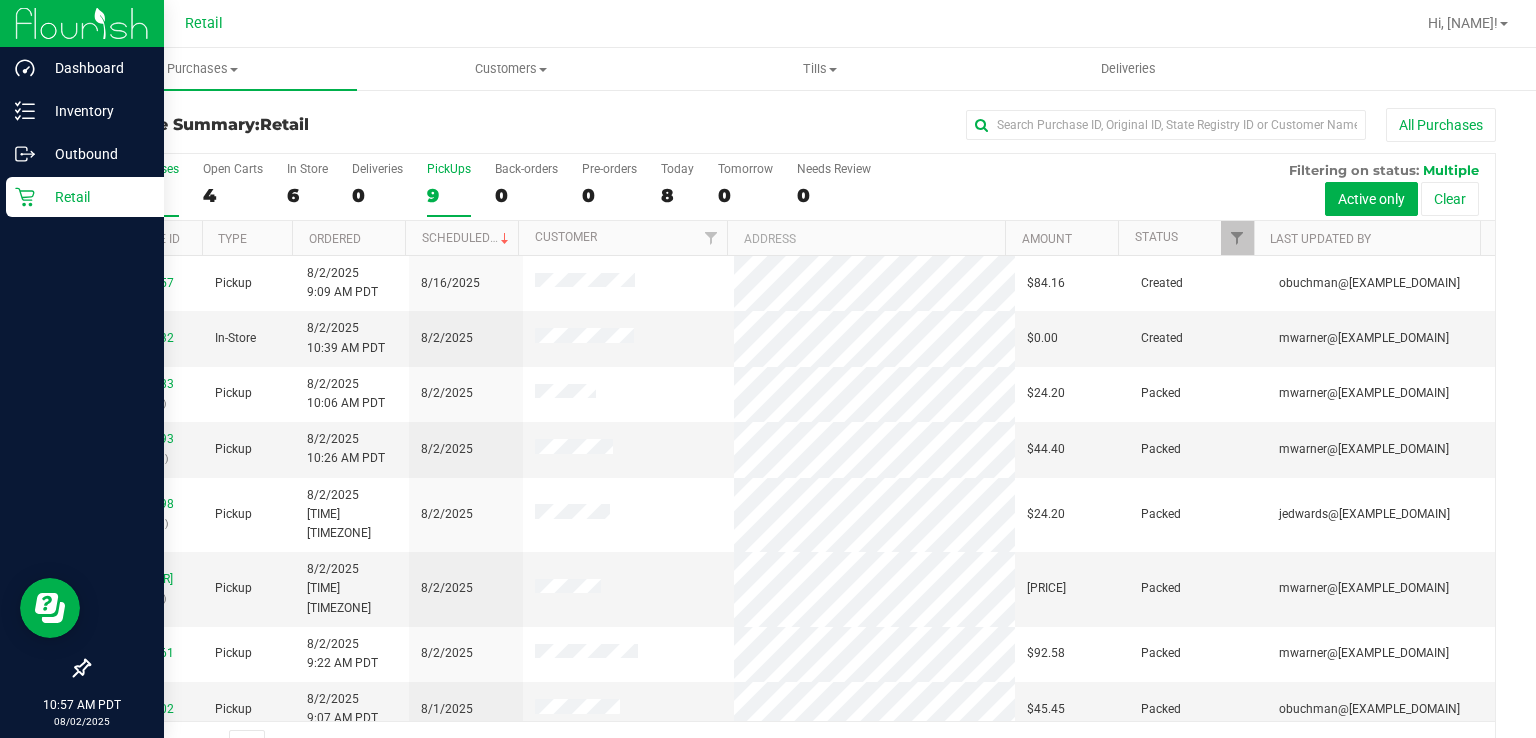 click on "9" at bounding box center (449, 195) 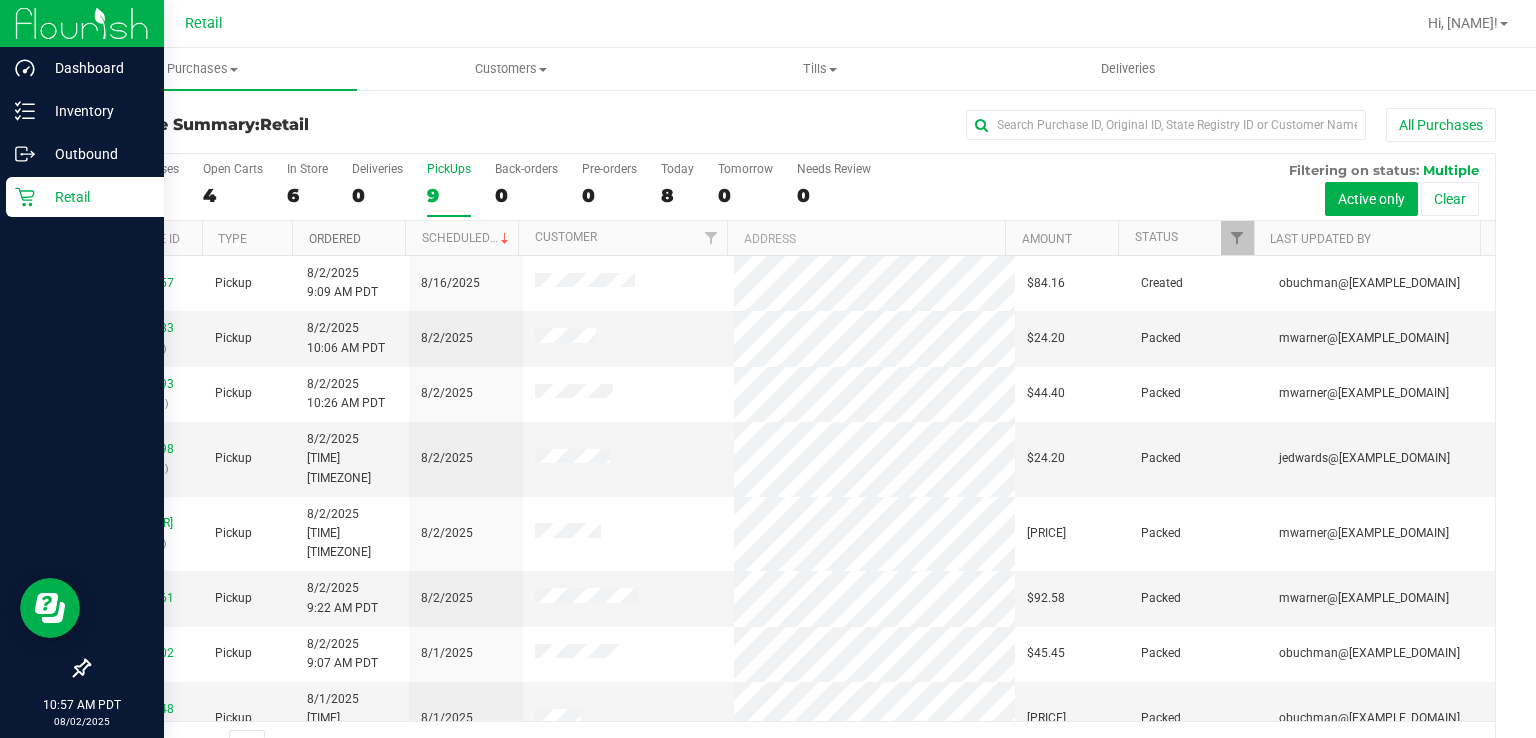 click on "Ordered" at bounding box center (335, 239) 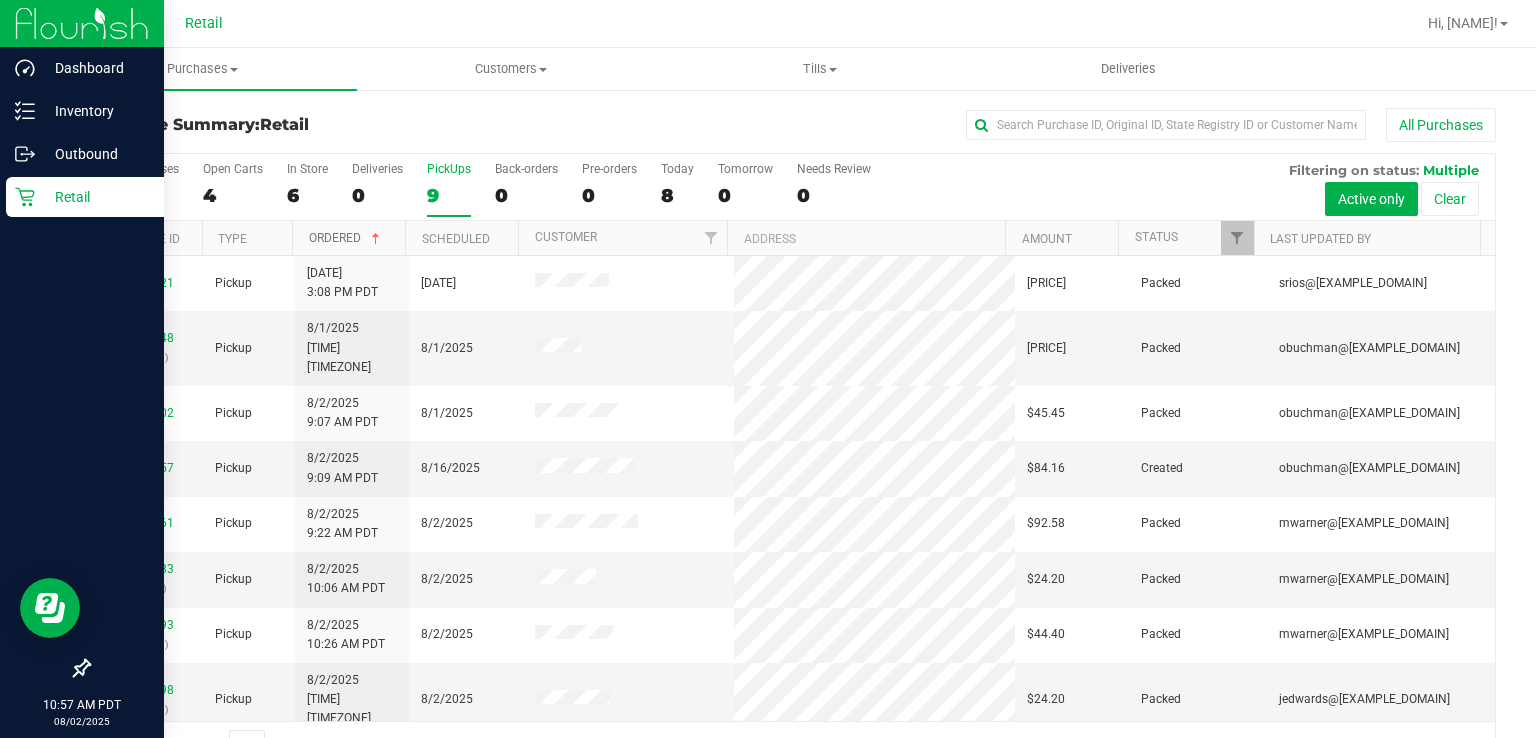 scroll, scrollTop: 31, scrollLeft: 0, axis: vertical 